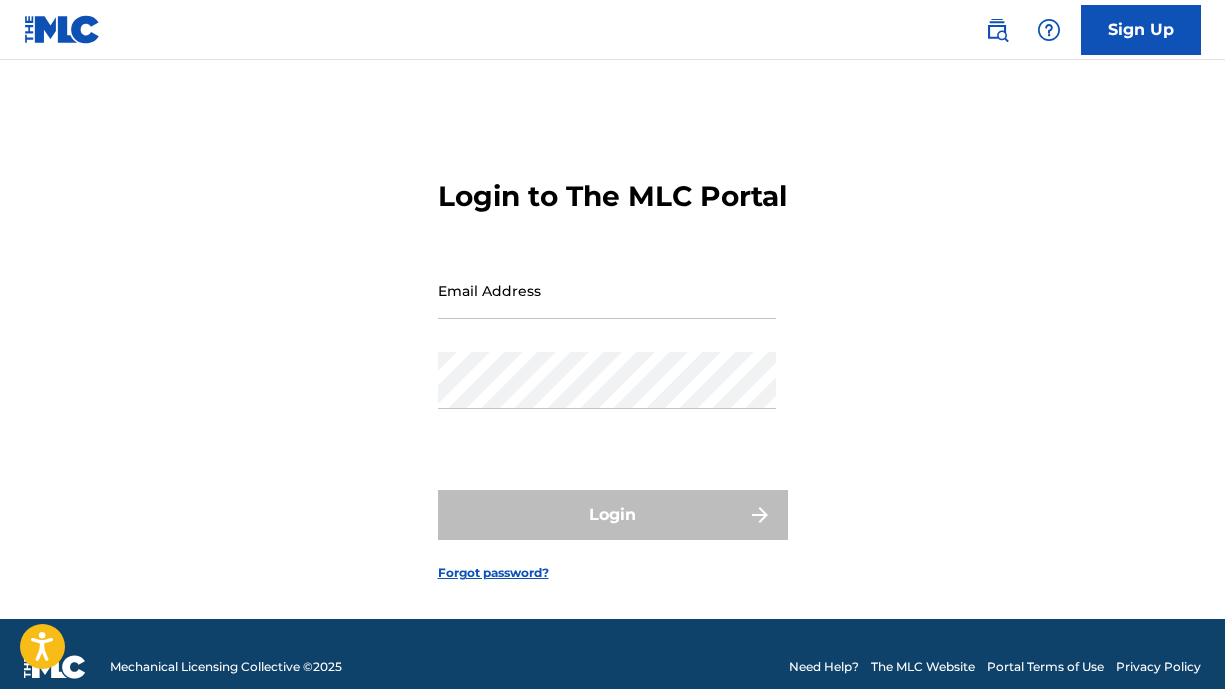 scroll, scrollTop: 0, scrollLeft: 0, axis: both 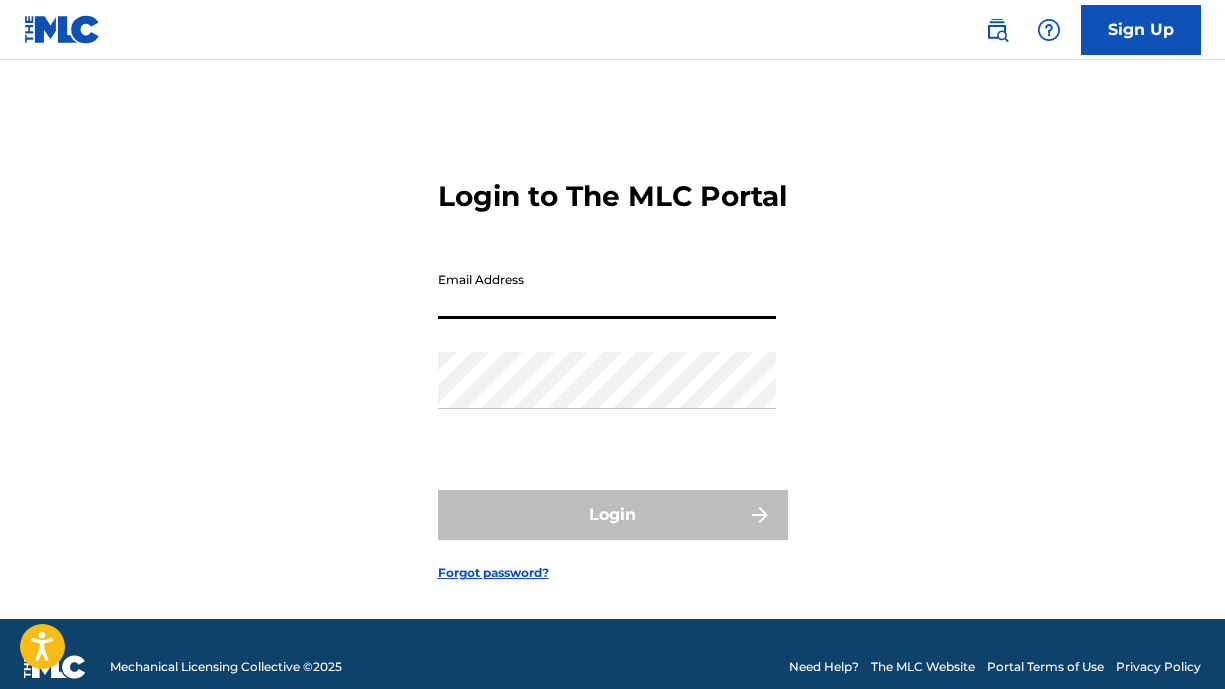 click on "Email Address" at bounding box center (607, 290) 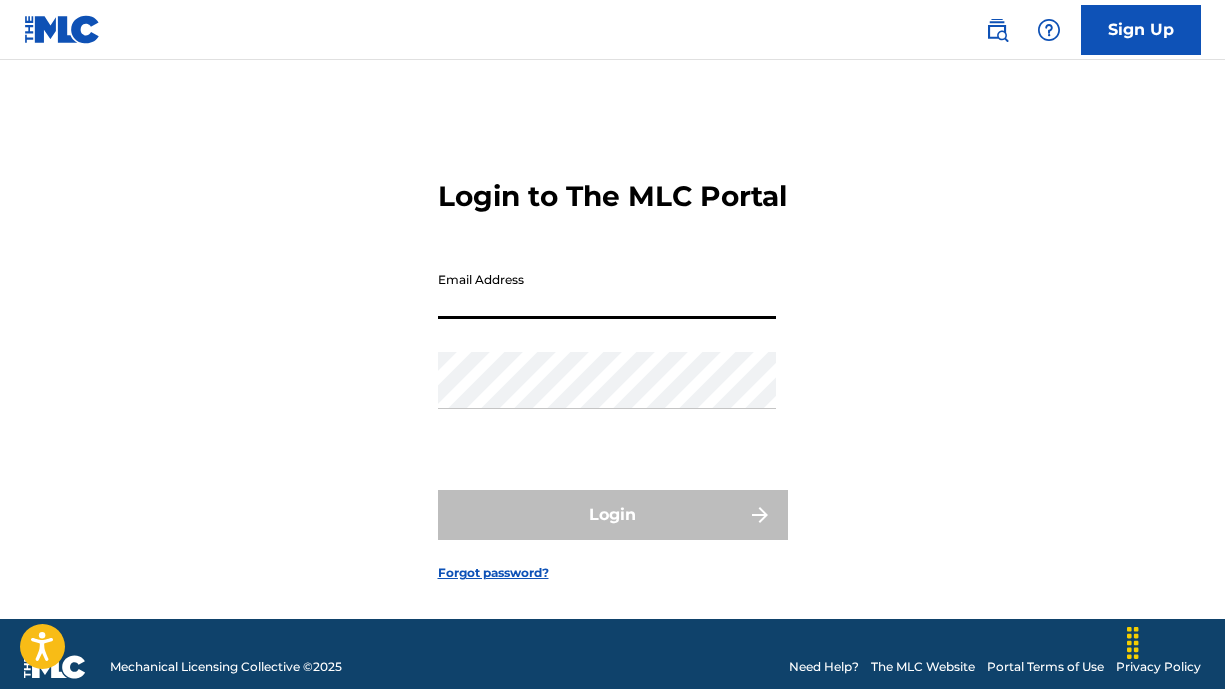 click on "Email Address" at bounding box center [607, 290] 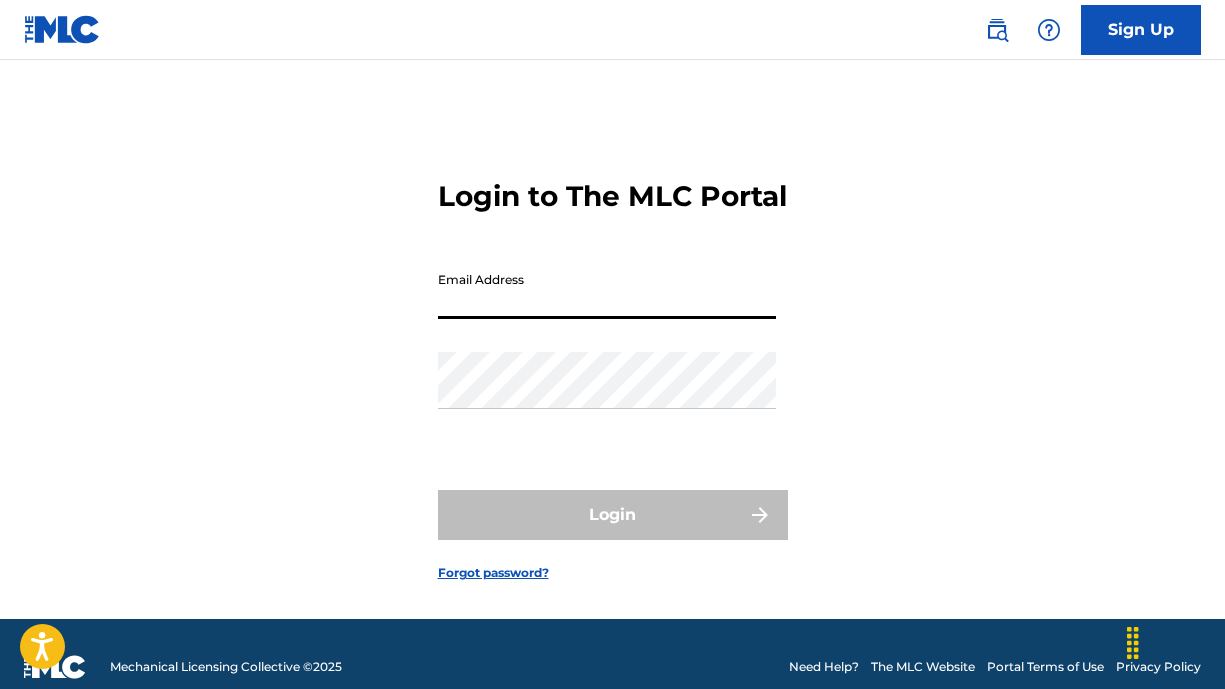 click on "Email Address" at bounding box center [607, 290] 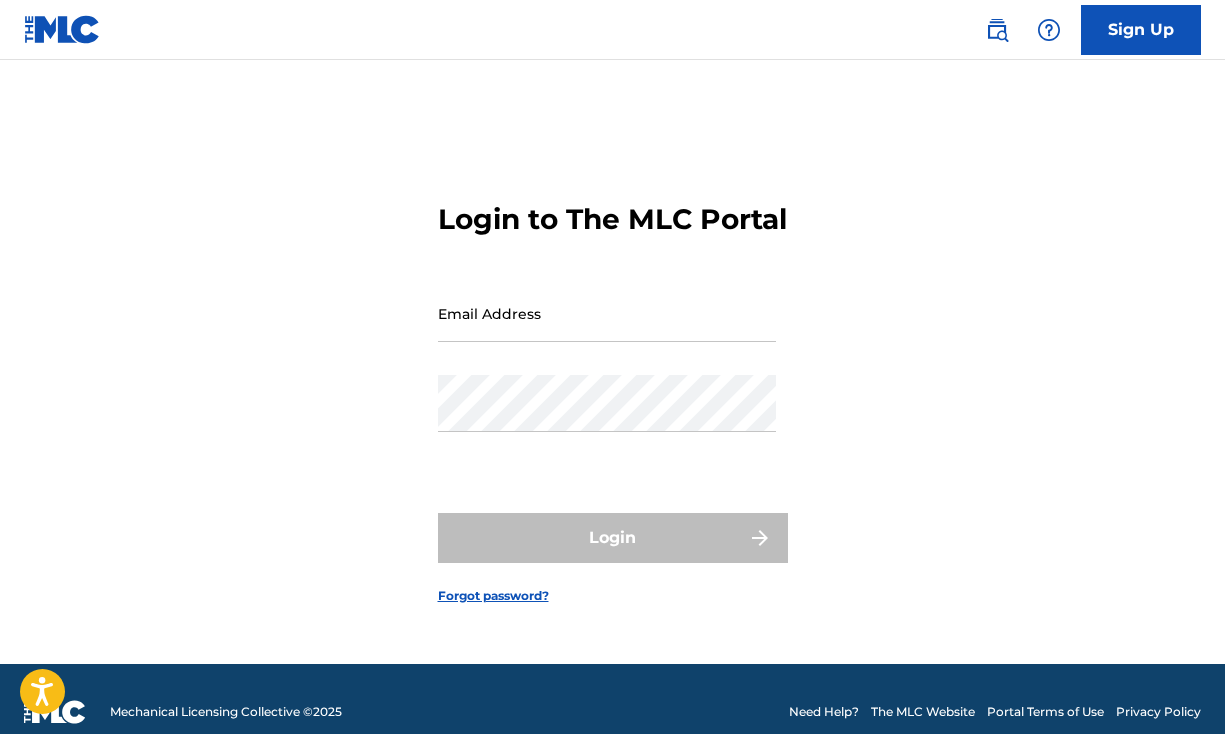 scroll, scrollTop: 0, scrollLeft: 0, axis: both 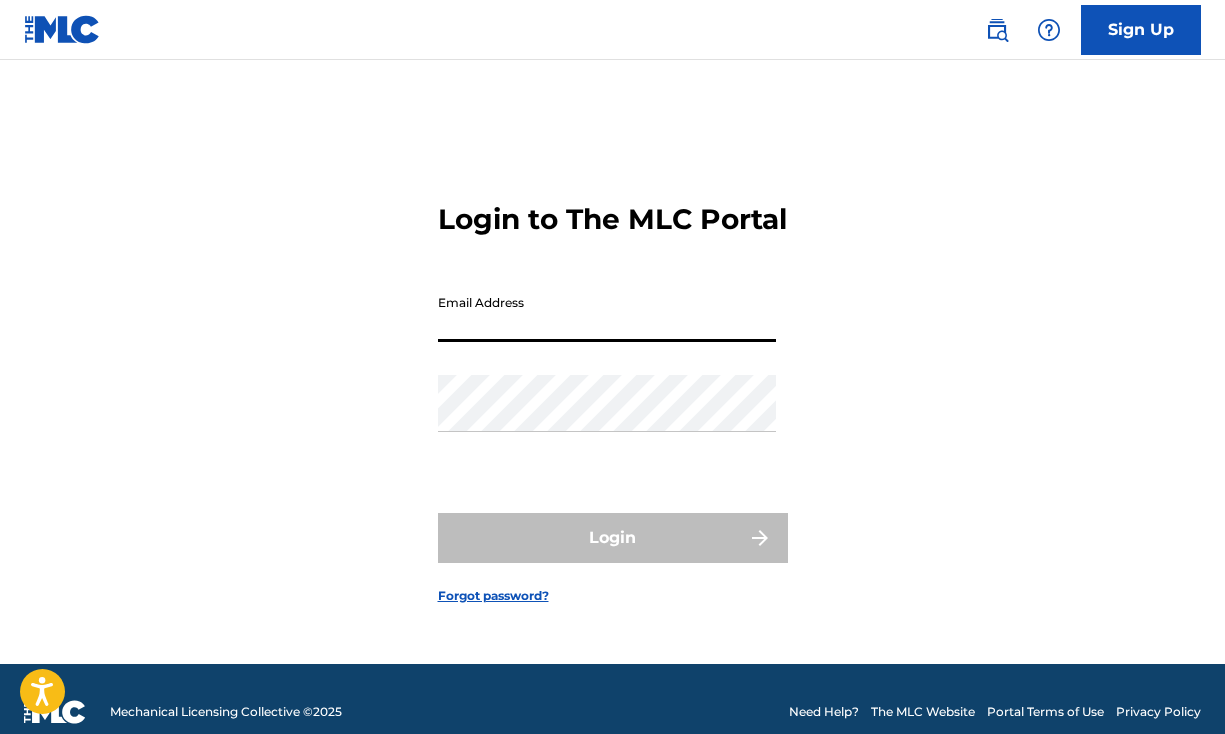 click on "Email Address" at bounding box center (607, 313) 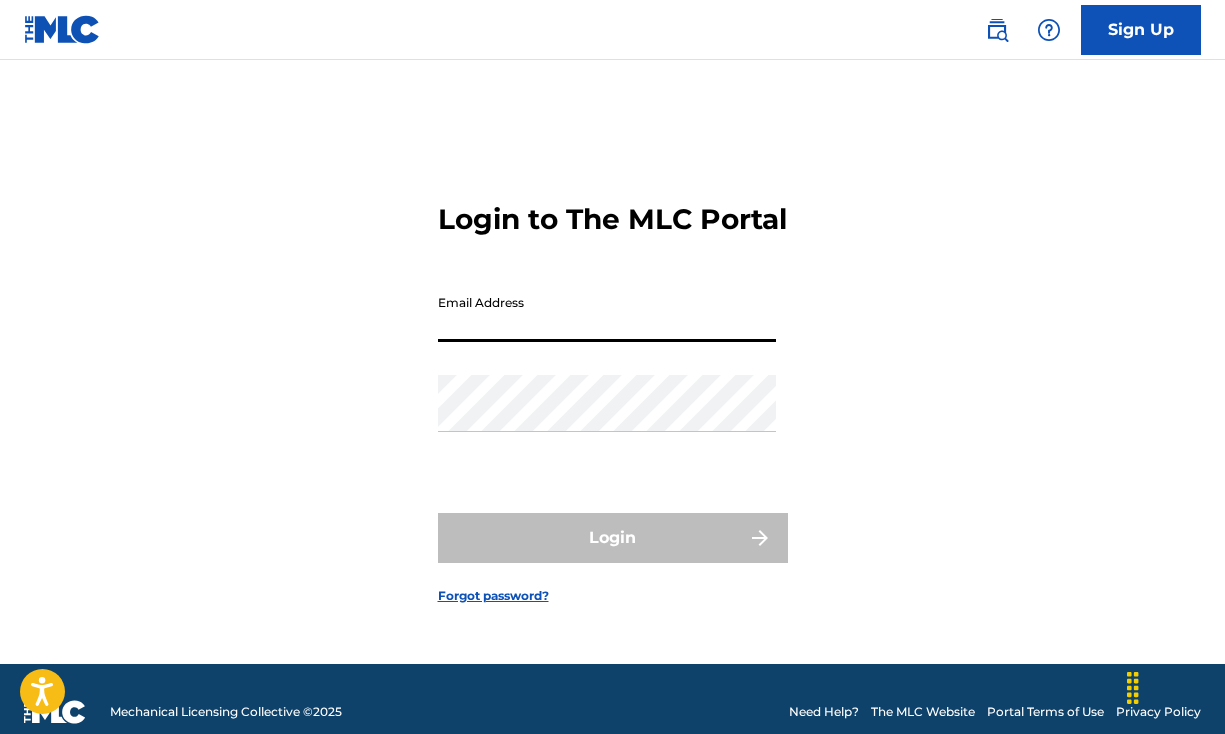 click on "Email Address" at bounding box center [607, 313] 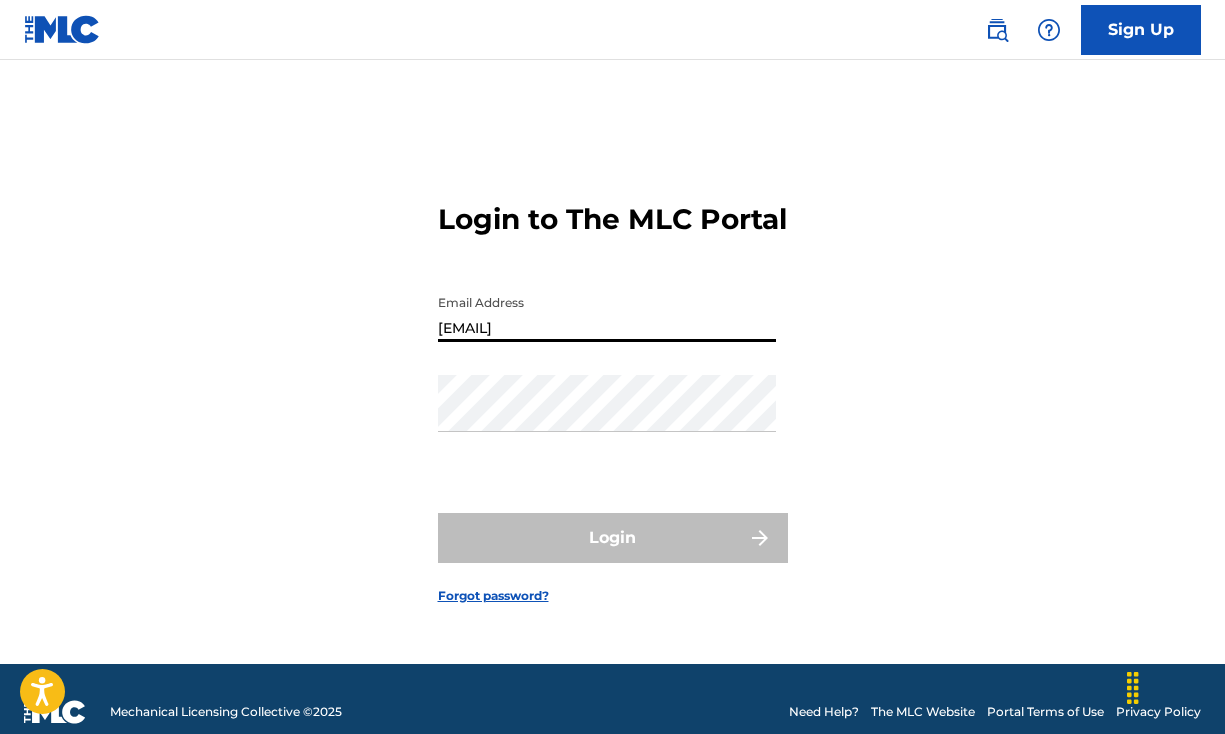 type on "[EMAIL]" 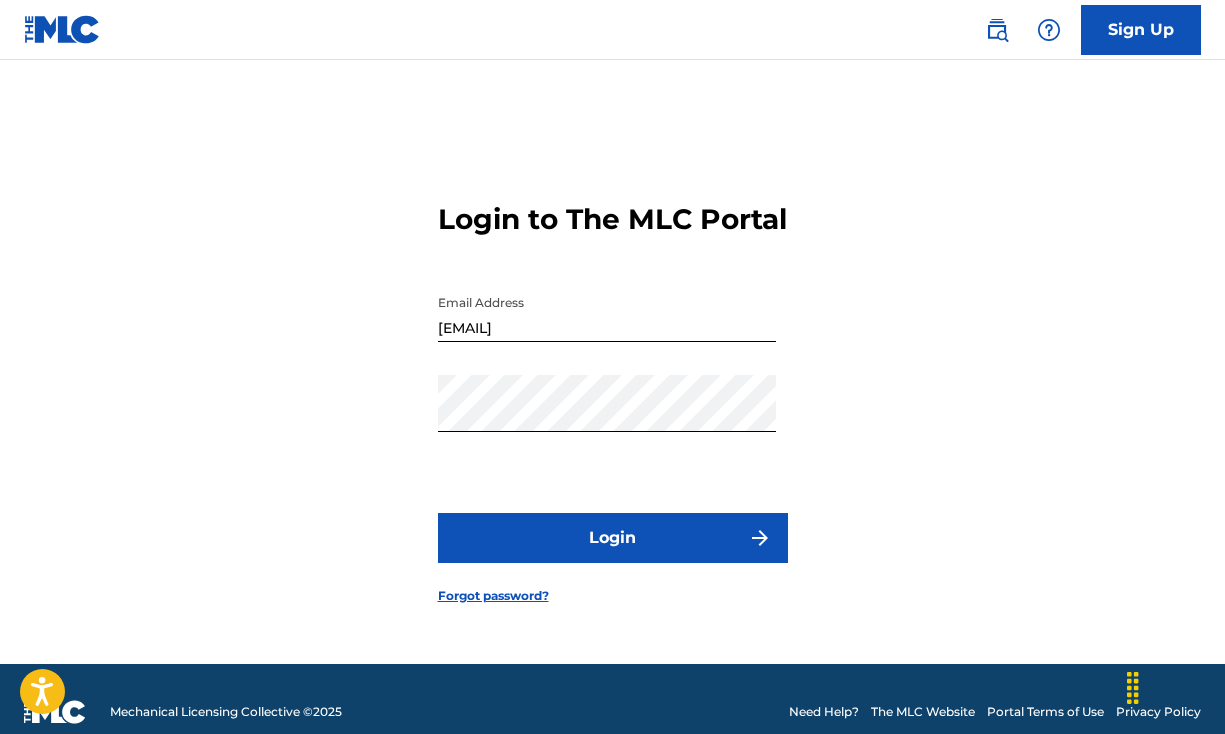 click on "Login" at bounding box center [613, 538] 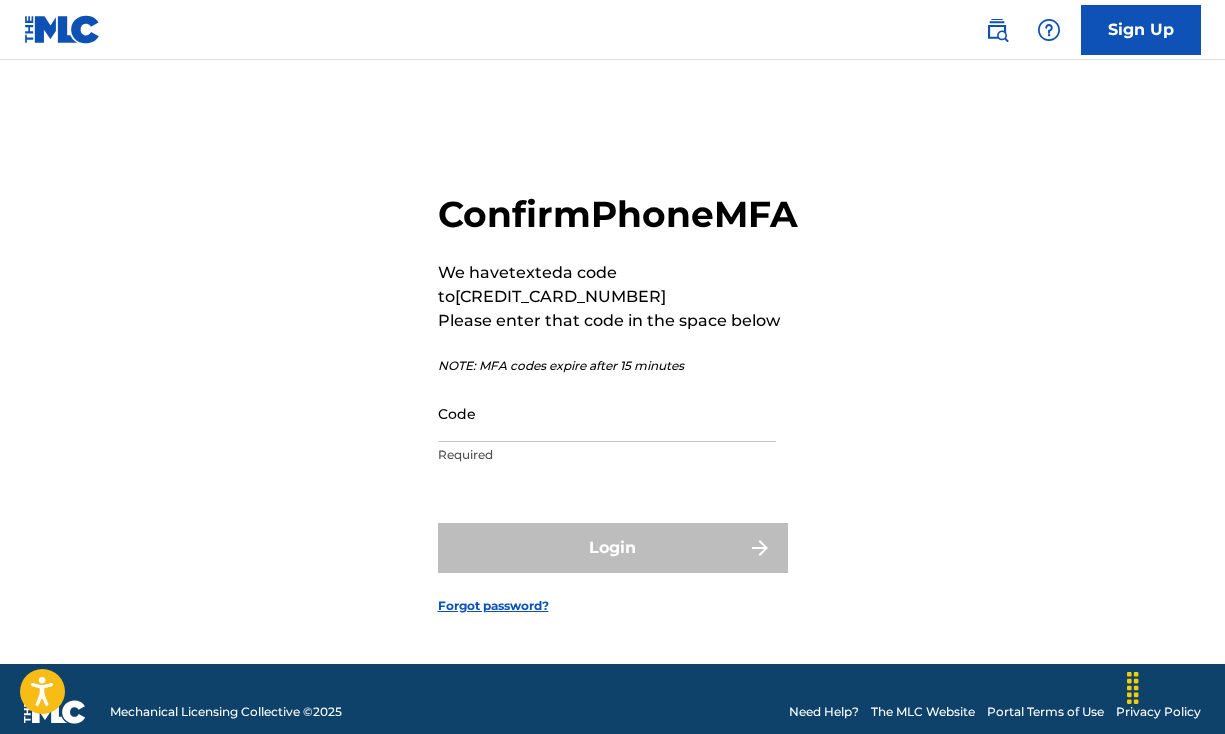 click on "Code" at bounding box center (607, 413) 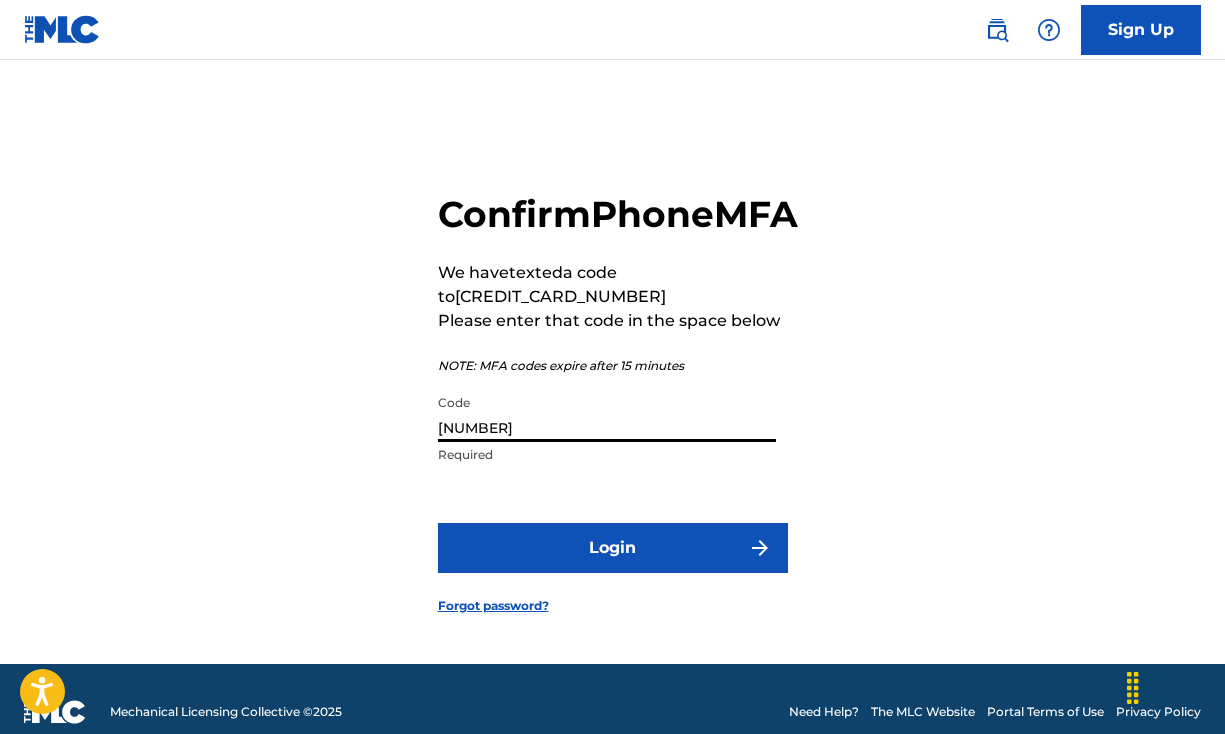 type on "[NUMBER]" 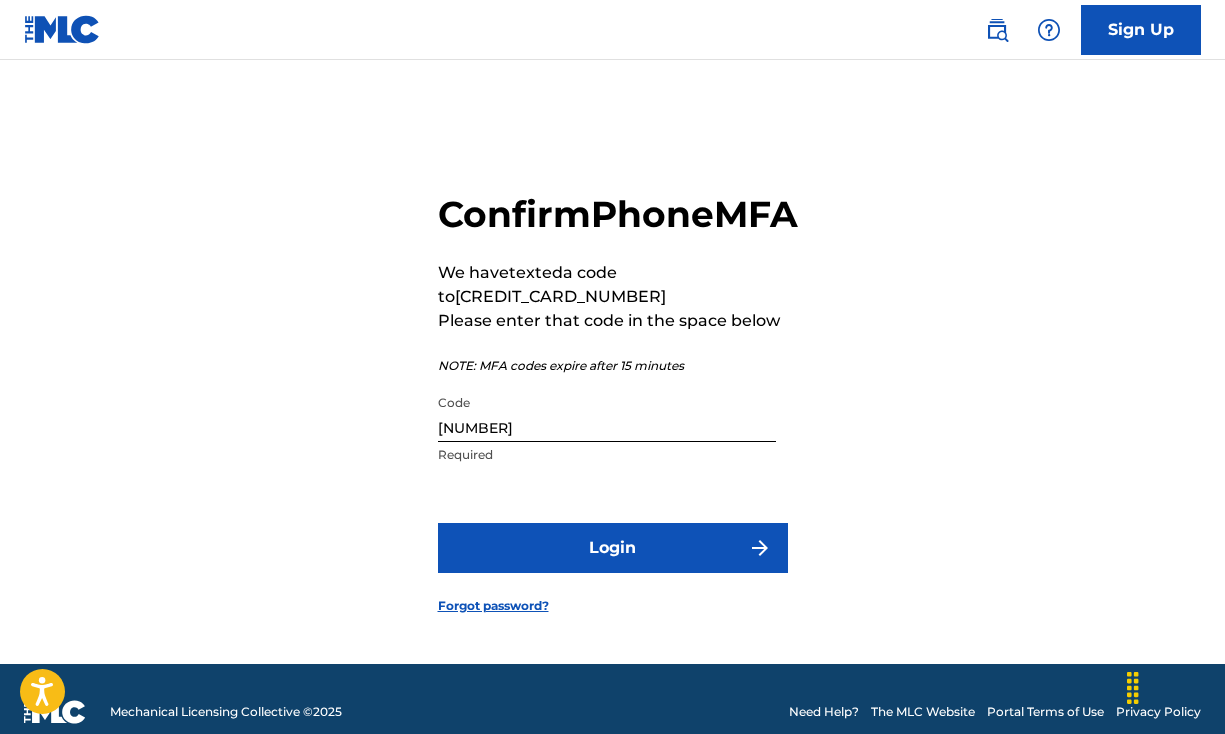 click on "Login" at bounding box center (613, 548) 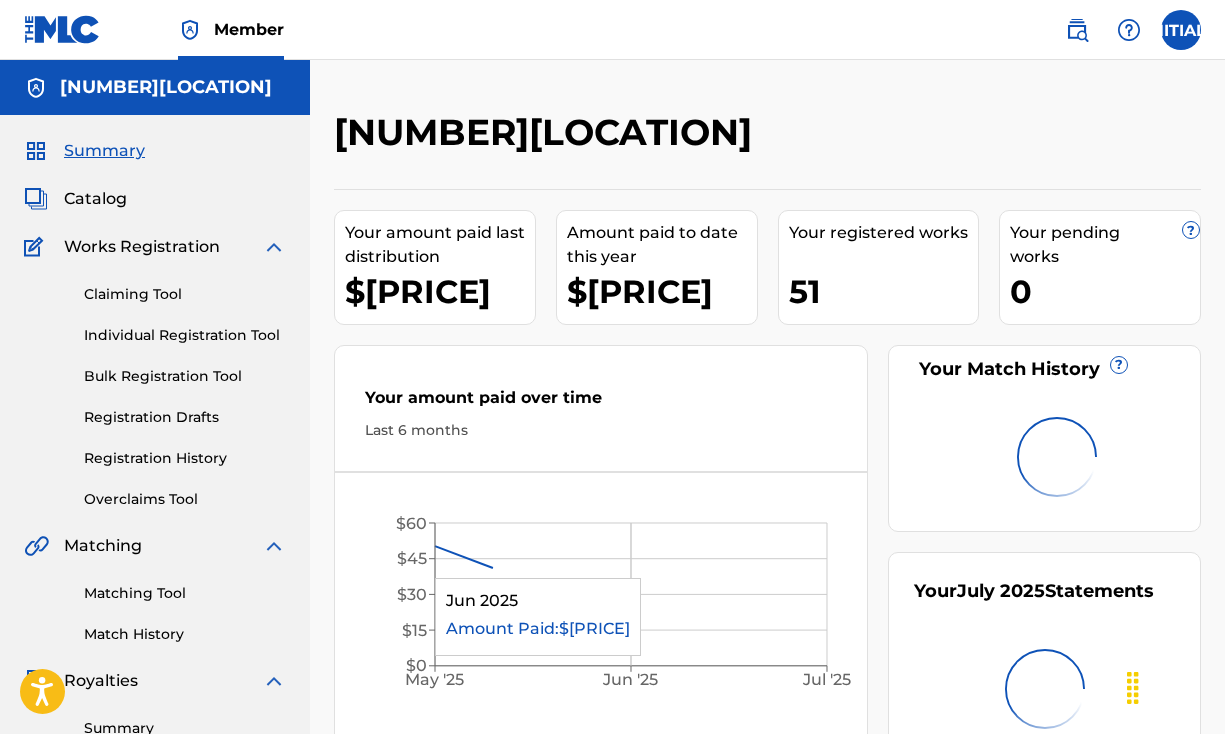 scroll, scrollTop: 0, scrollLeft: 0, axis: both 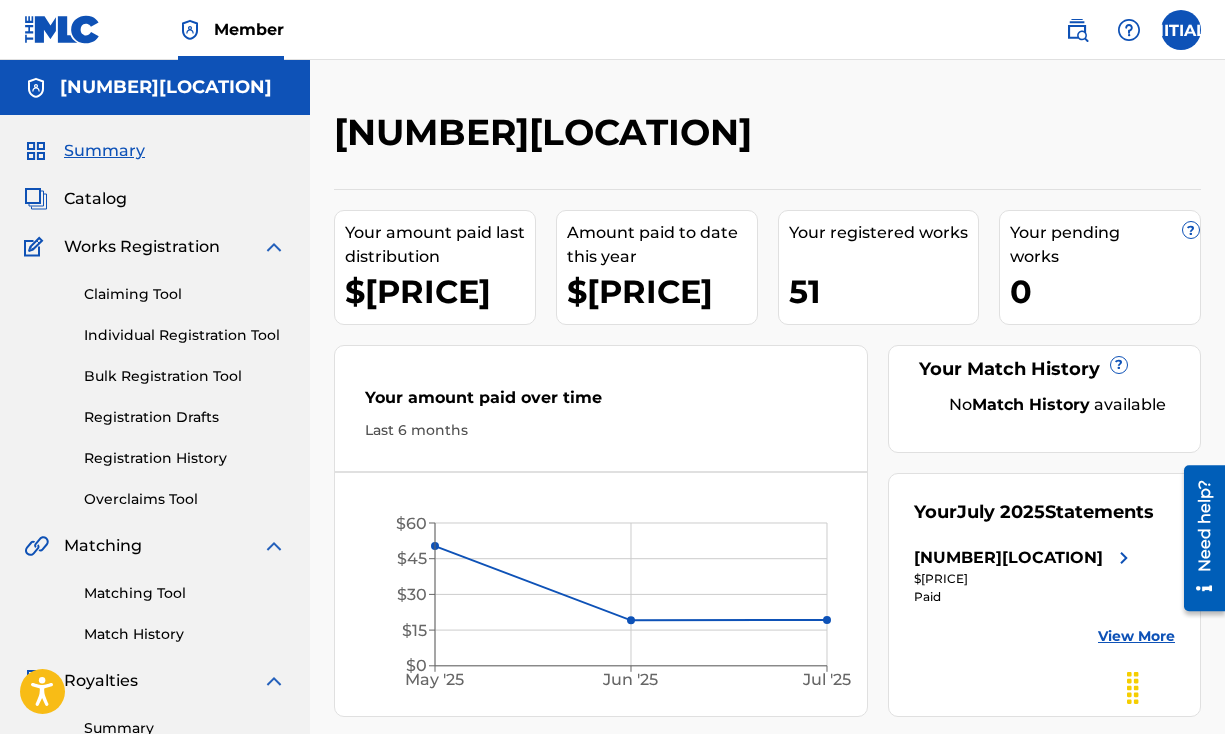 click on "Claiming Tool" at bounding box center (185, 294) 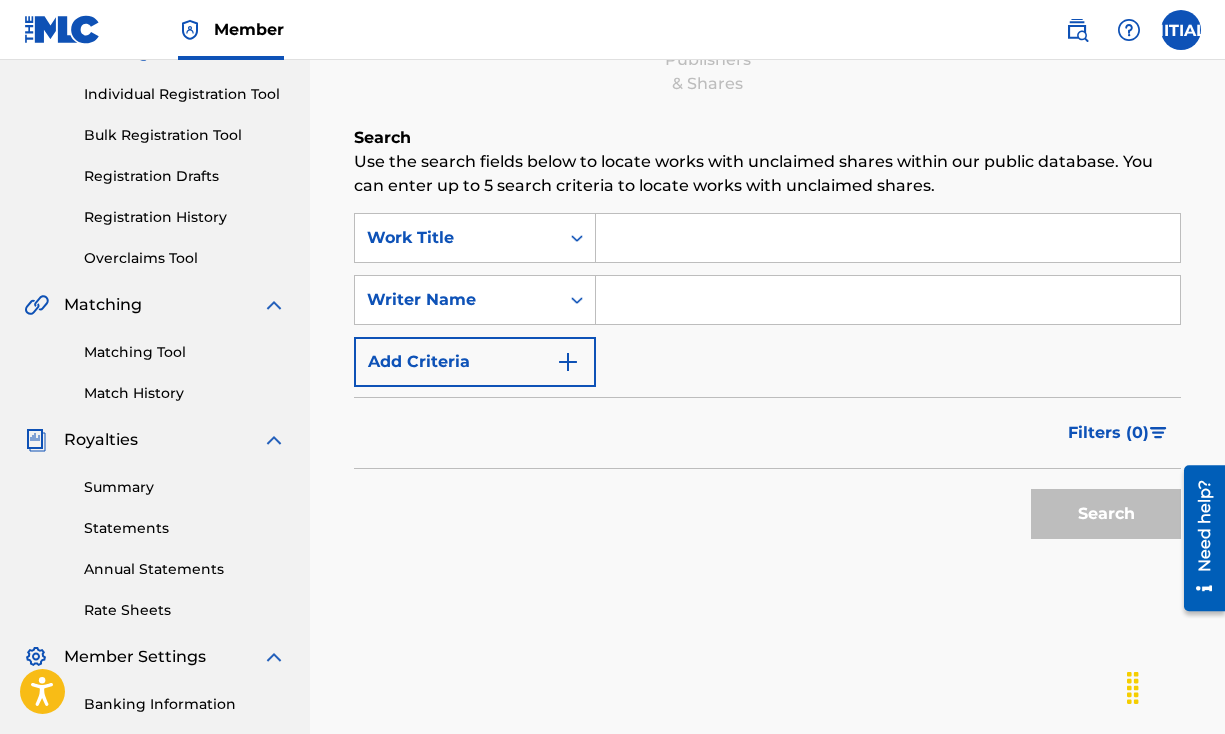 scroll, scrollTop: 235, scrollLeft: 0, axis: vertical 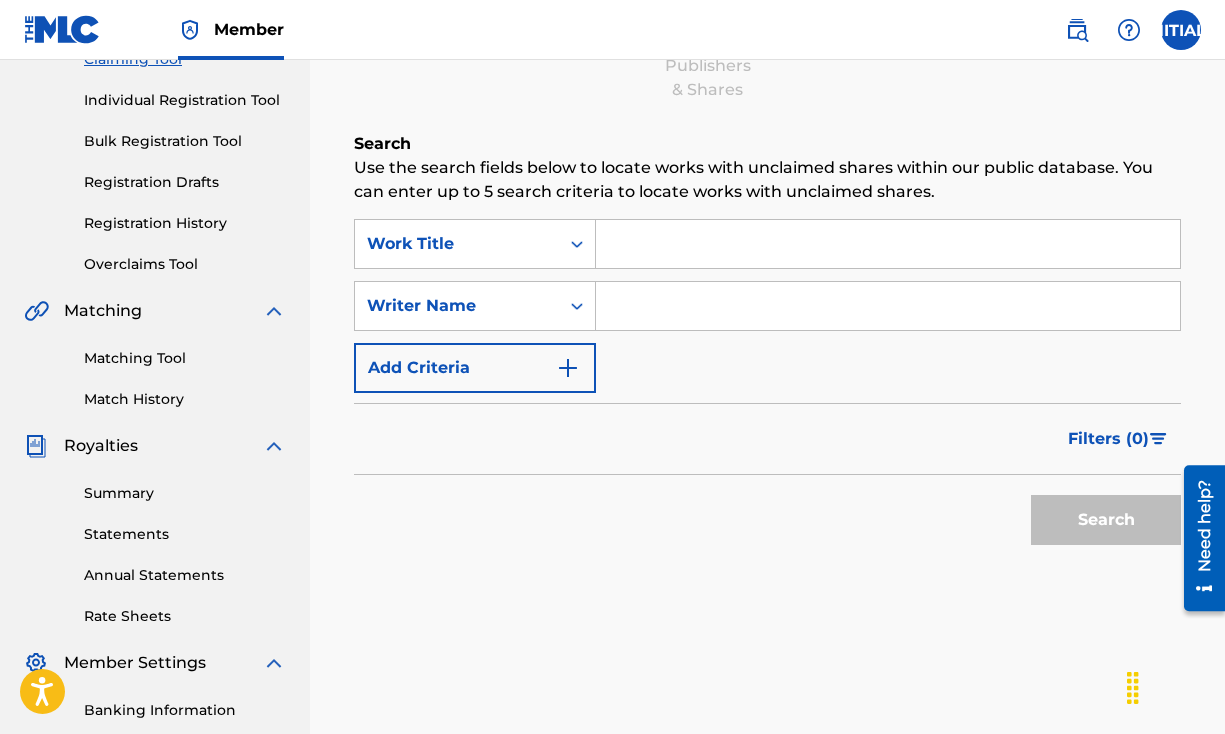 click at bounding box center (888, 306) 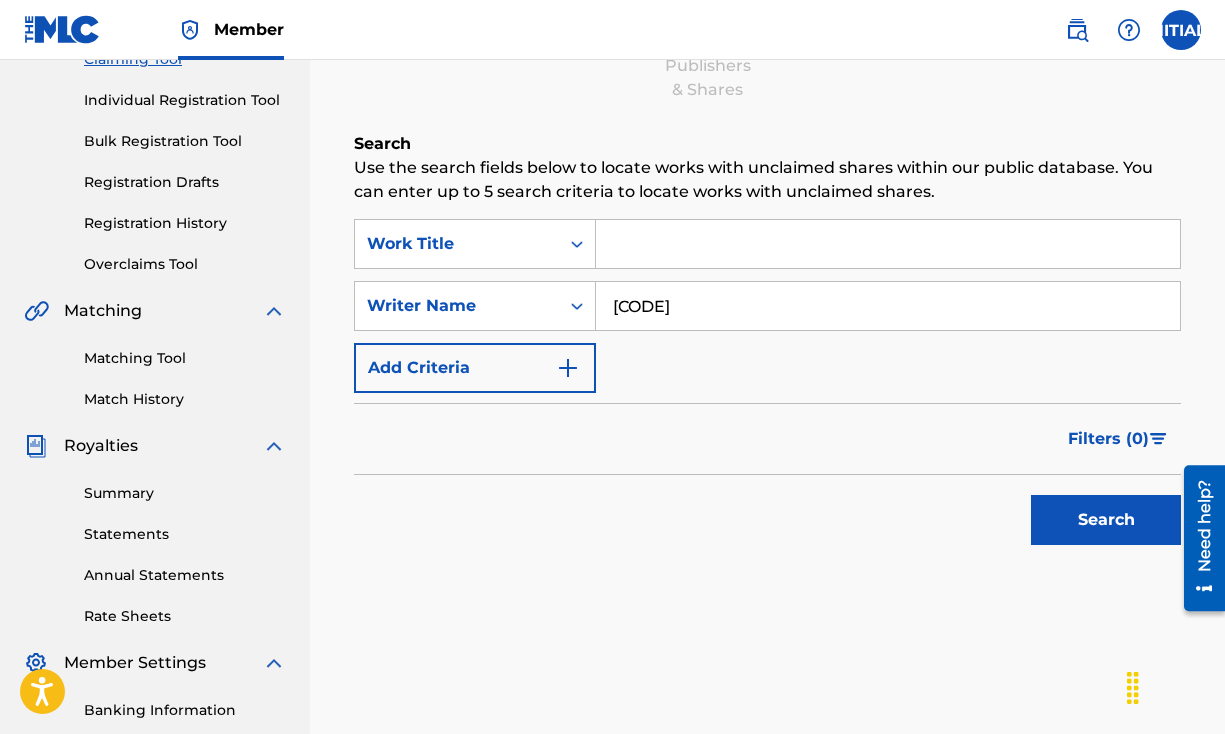 type on "[CODE]" 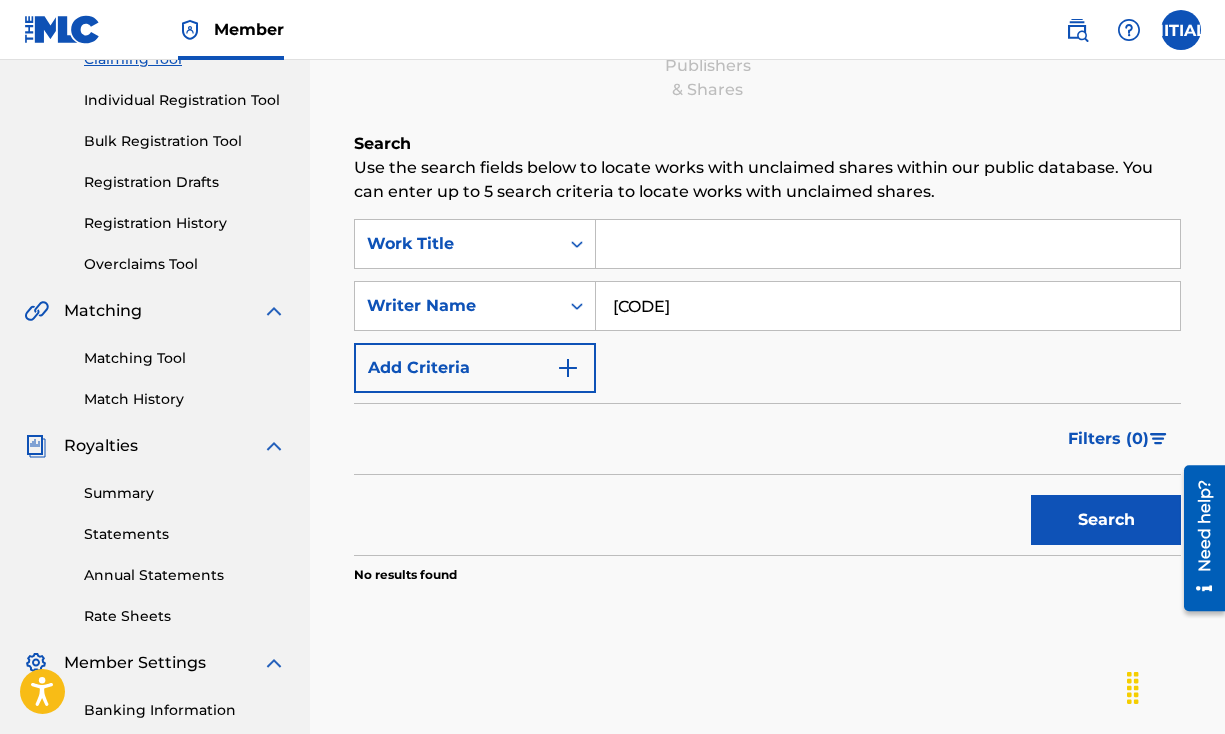 drag, startPoint x: 660, startPoint y: 305, endPoint x: 595, endPoint y: 304, distance: 65.00769 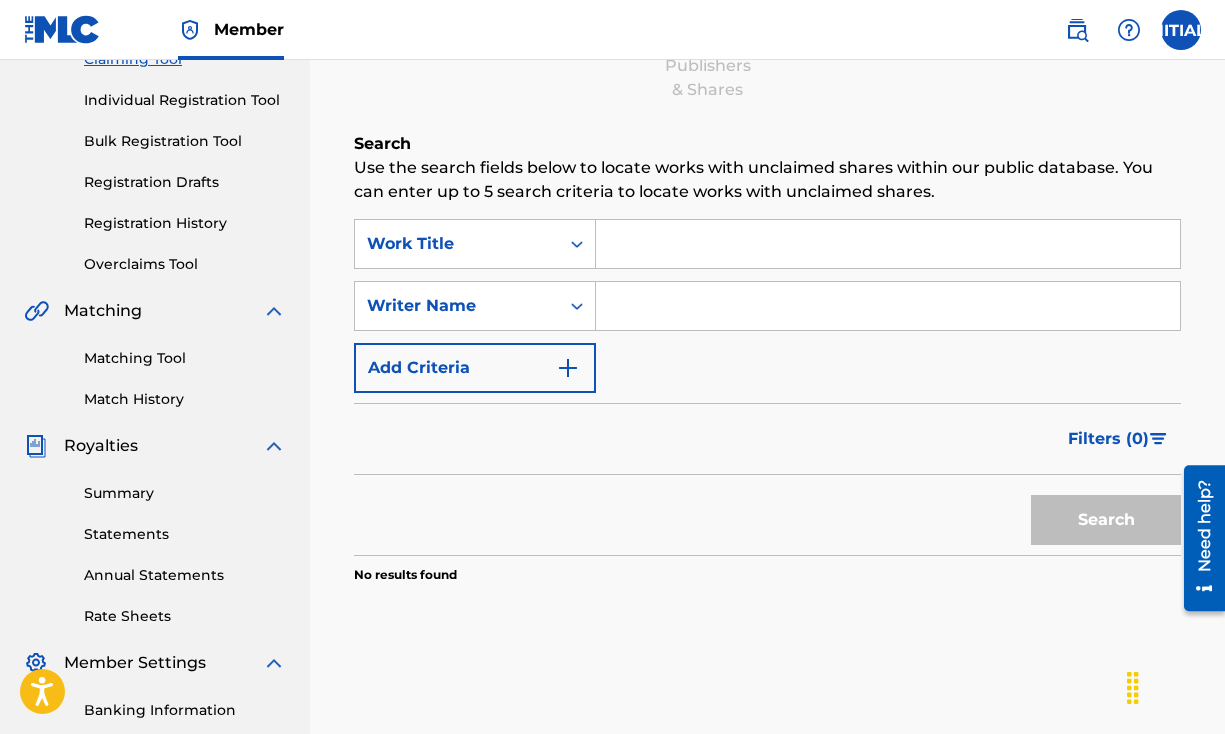 type 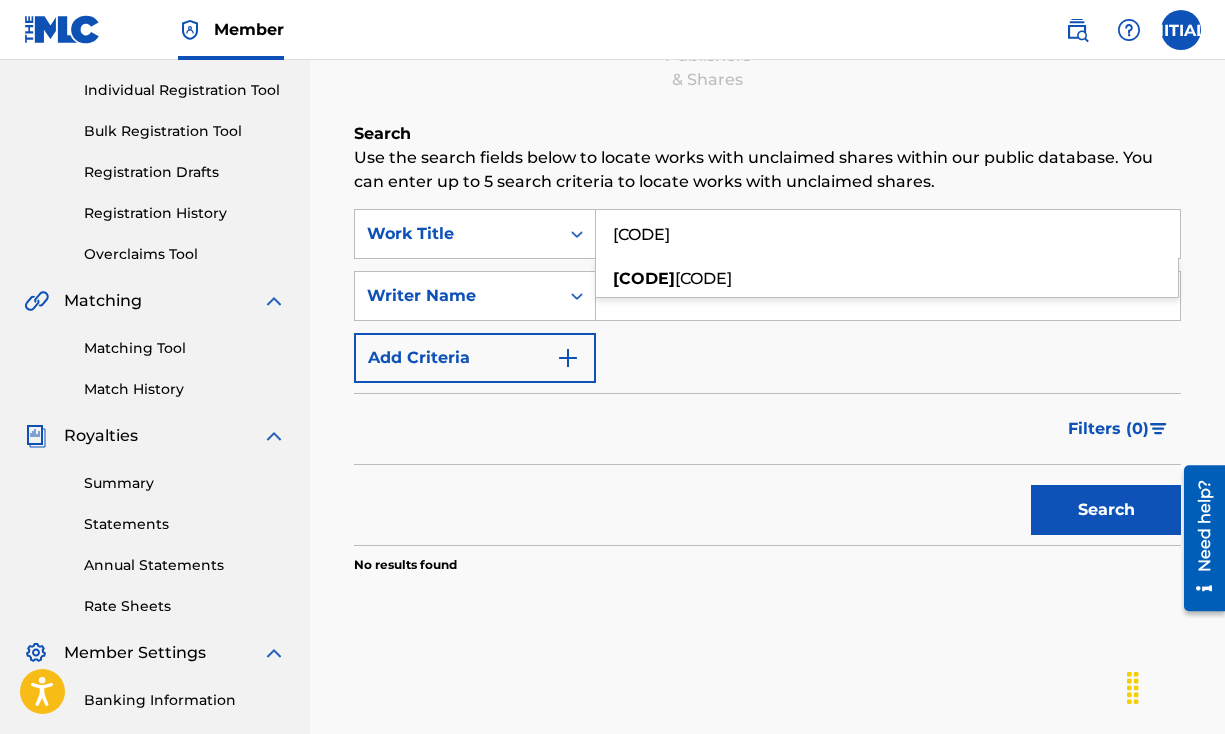 type on "[CODE]" 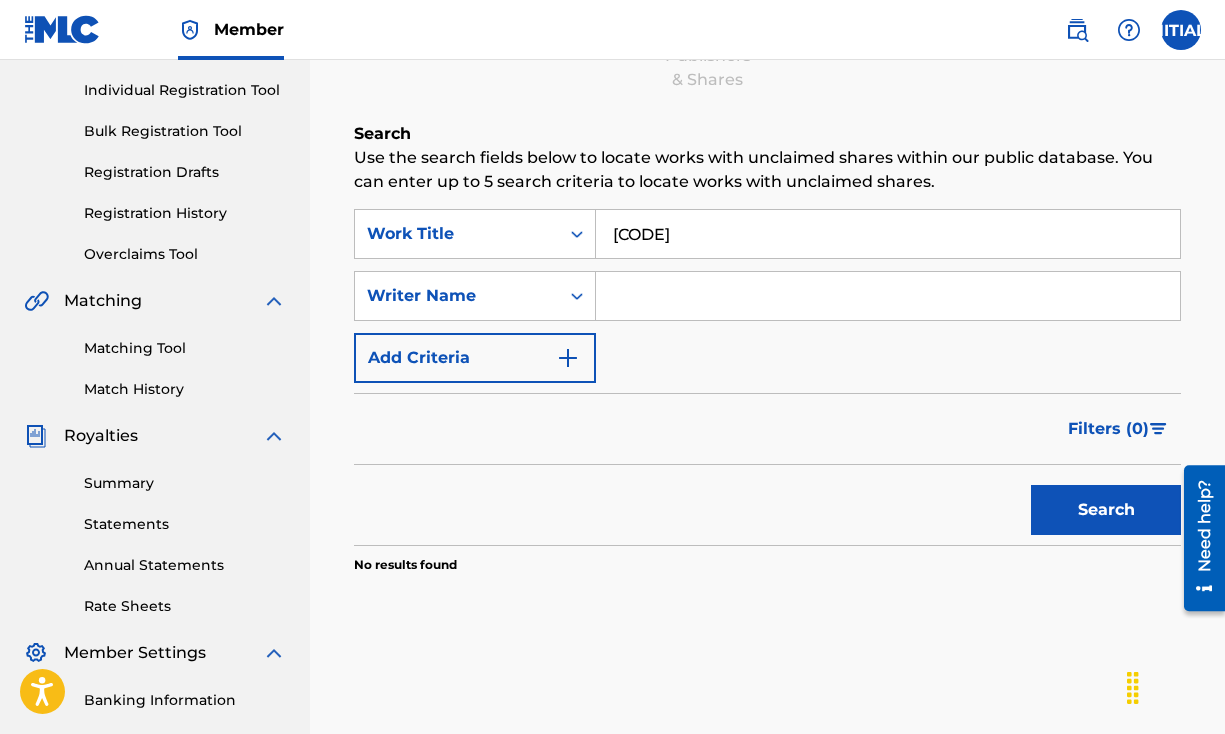 click on "Search Use the search fields below to locate works with unclaimed shares within our public database. You can enter up
to 5 search criteria to locate works with unclaimed shares. SearchWithCriteriae1f021b0-28a0-4f00-9366-d4ab4936f6cc Work Title [CODE] SearchWithCriteria3e337294-8fcb-42ed-9700-619802138c31 Writer Name Add Criteria Filter Claim Search Filters Include works claimed by my Member   Remove Filters Apply Filters Filters ( 0 ) Search No results found" at bounding box center [767, 398] 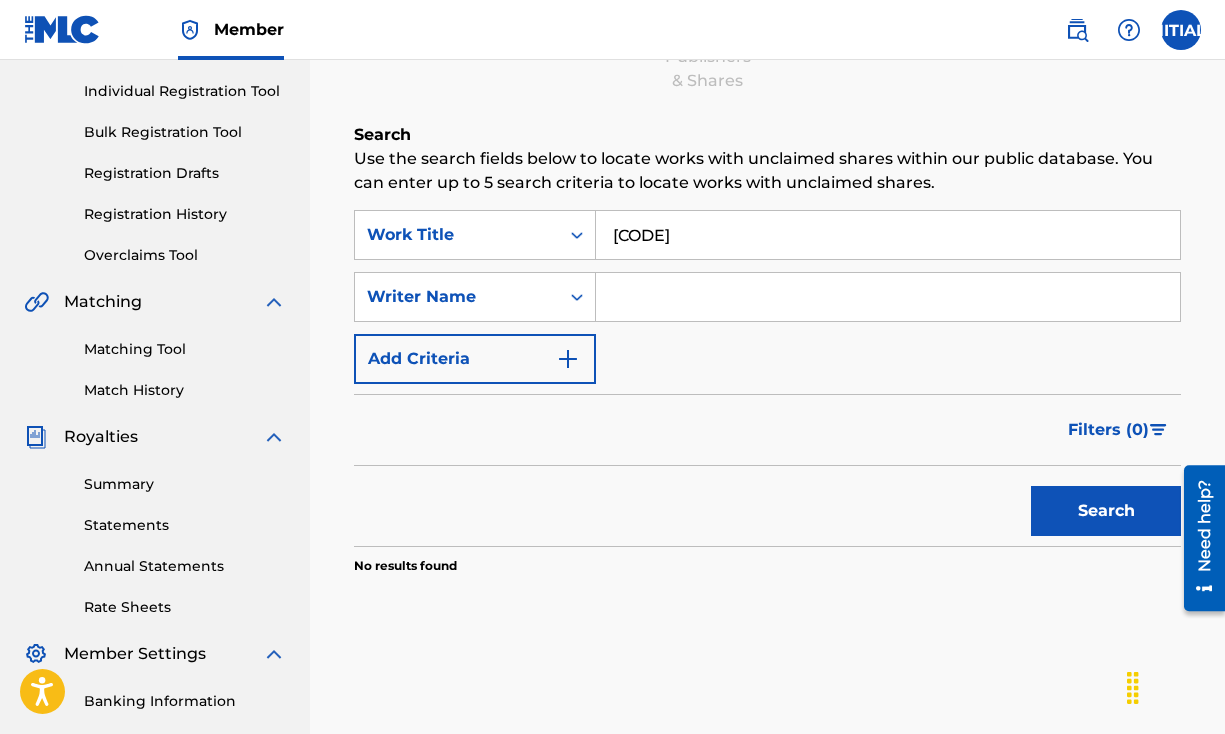 click on "Search" at bounding box center (1106, 511) 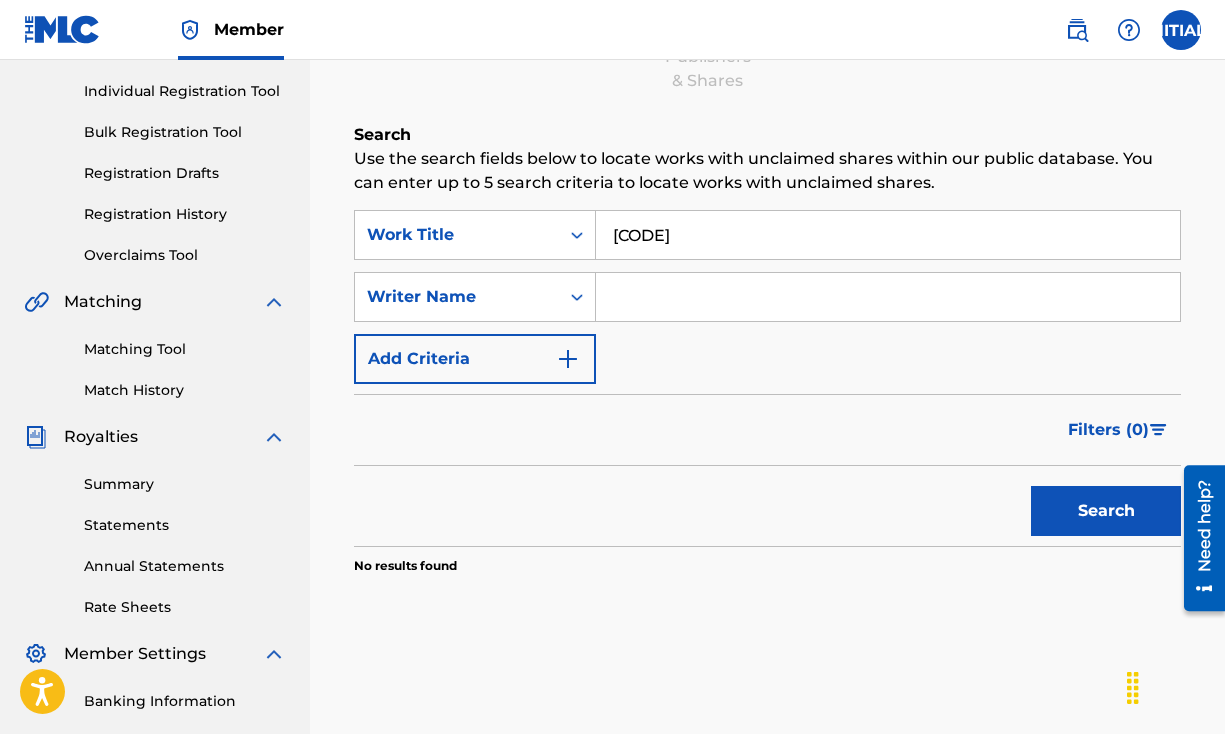 click at bounding box center (568, 359) 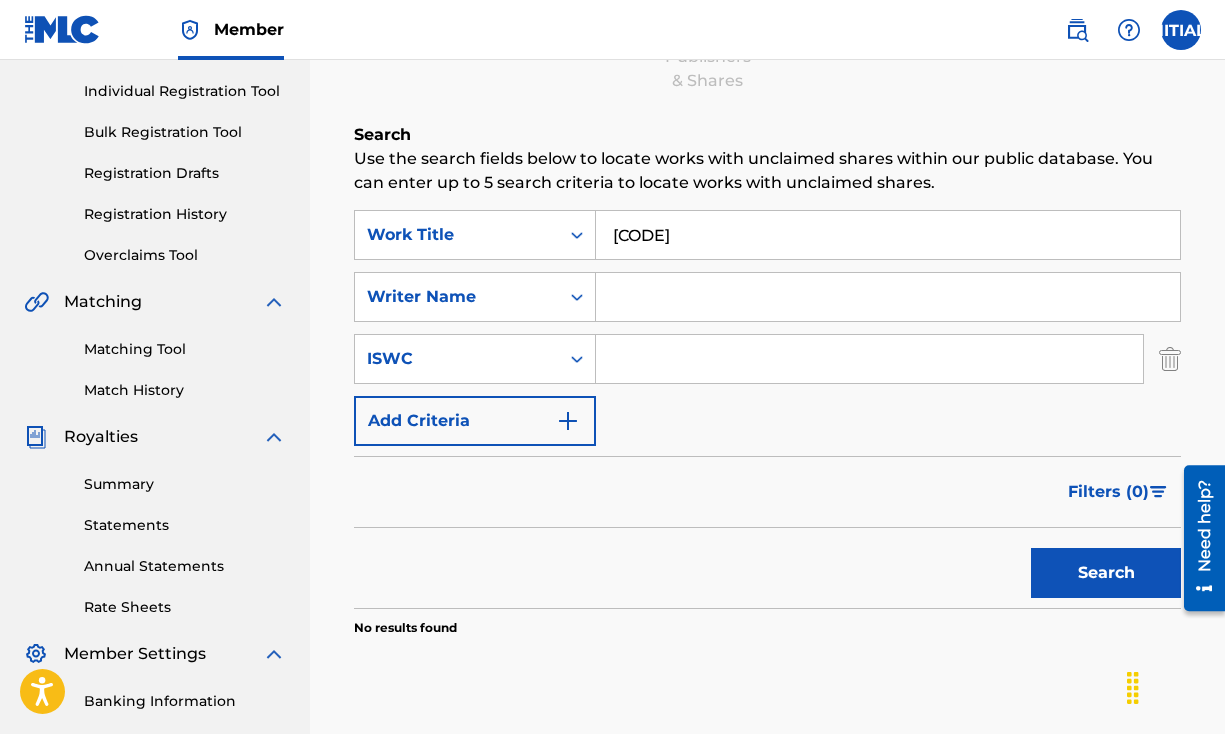 click at bounding box center (869, 359) 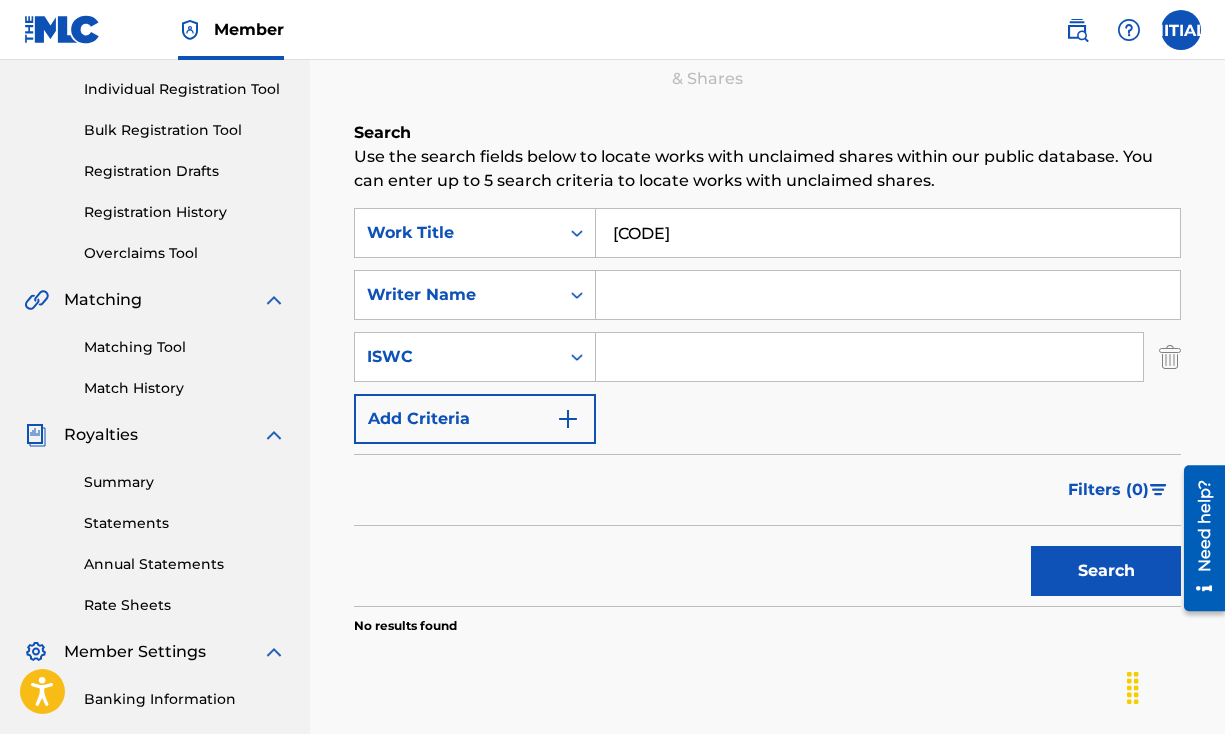 click at bounding box center (568, 419) 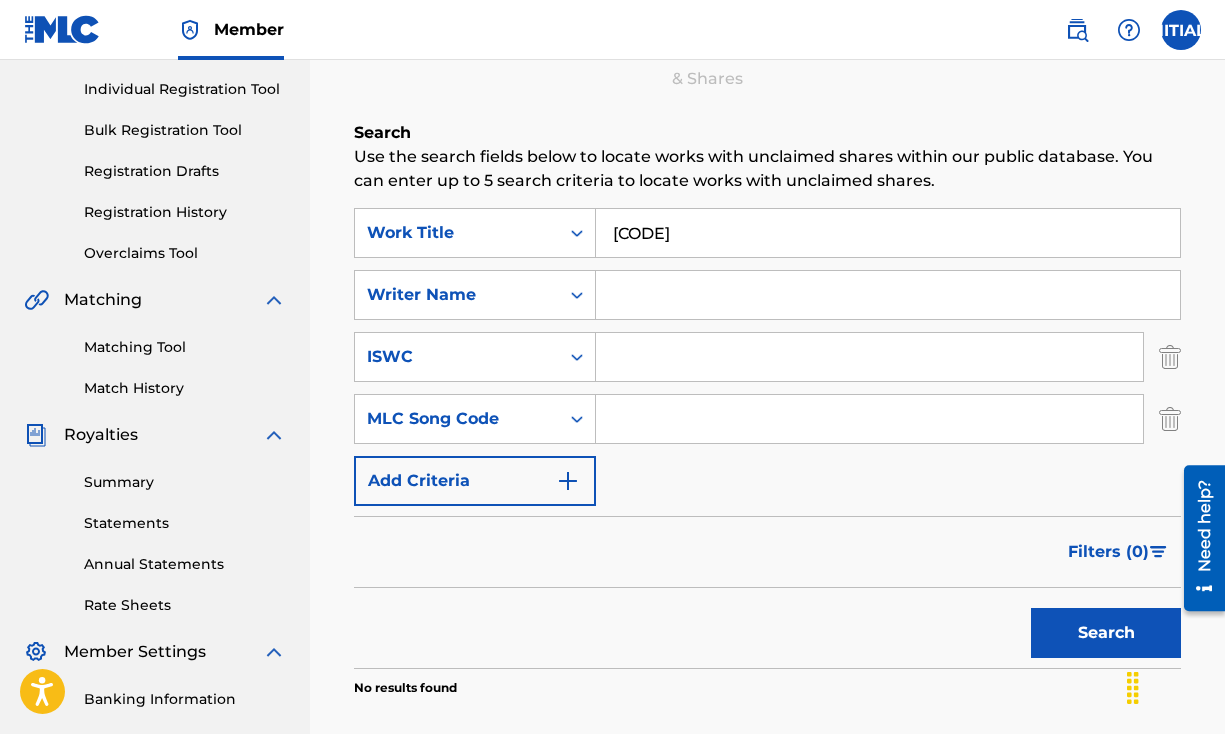 click at bounding box center [568, 481] 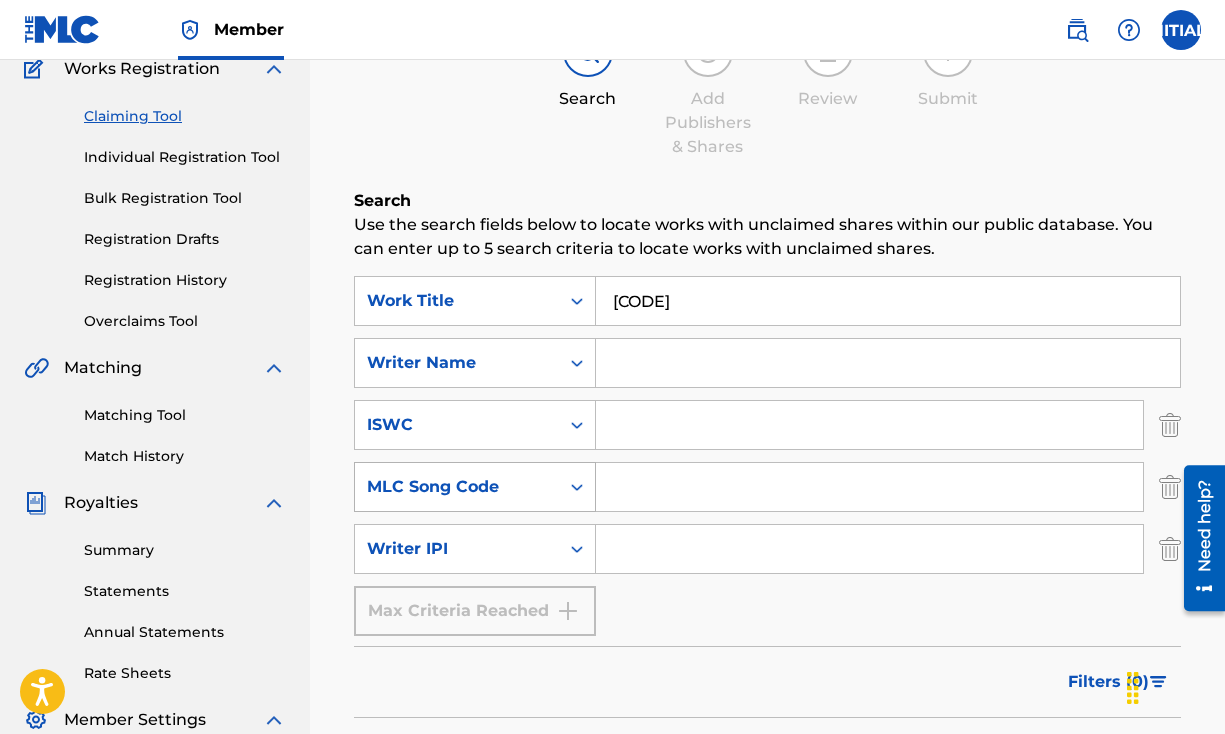 scroll, scrollTop: 101, scrollLeft: 0, axis: vertical 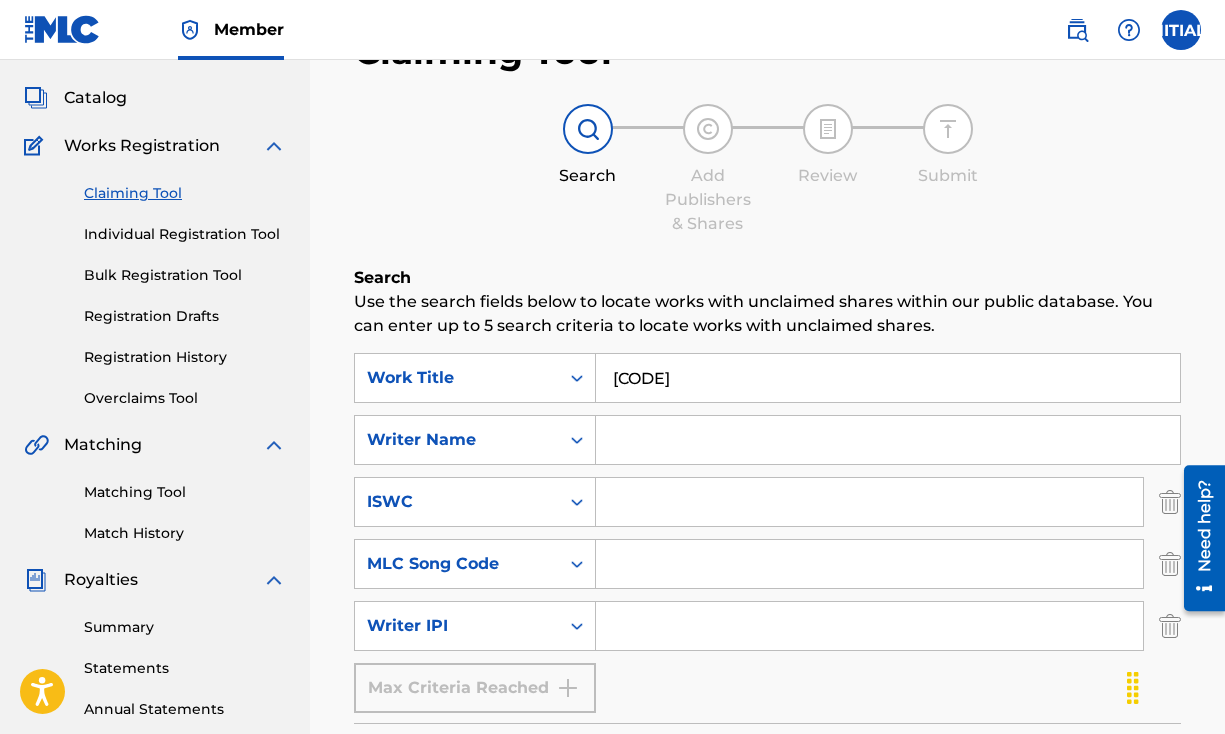 click at bounding box center (888, 440) 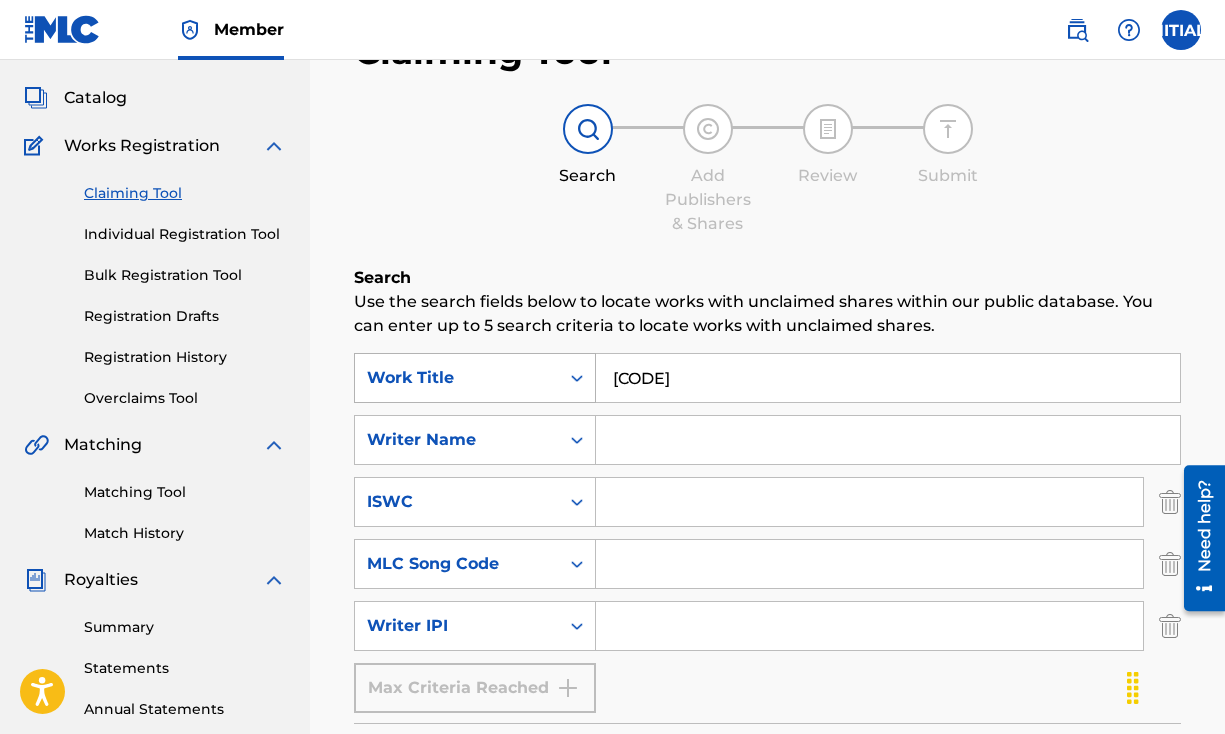 drag, startPoint x: 668, startPoint y: 383, endPoint x: 568, endPoint y: 375, distance: 100.31949 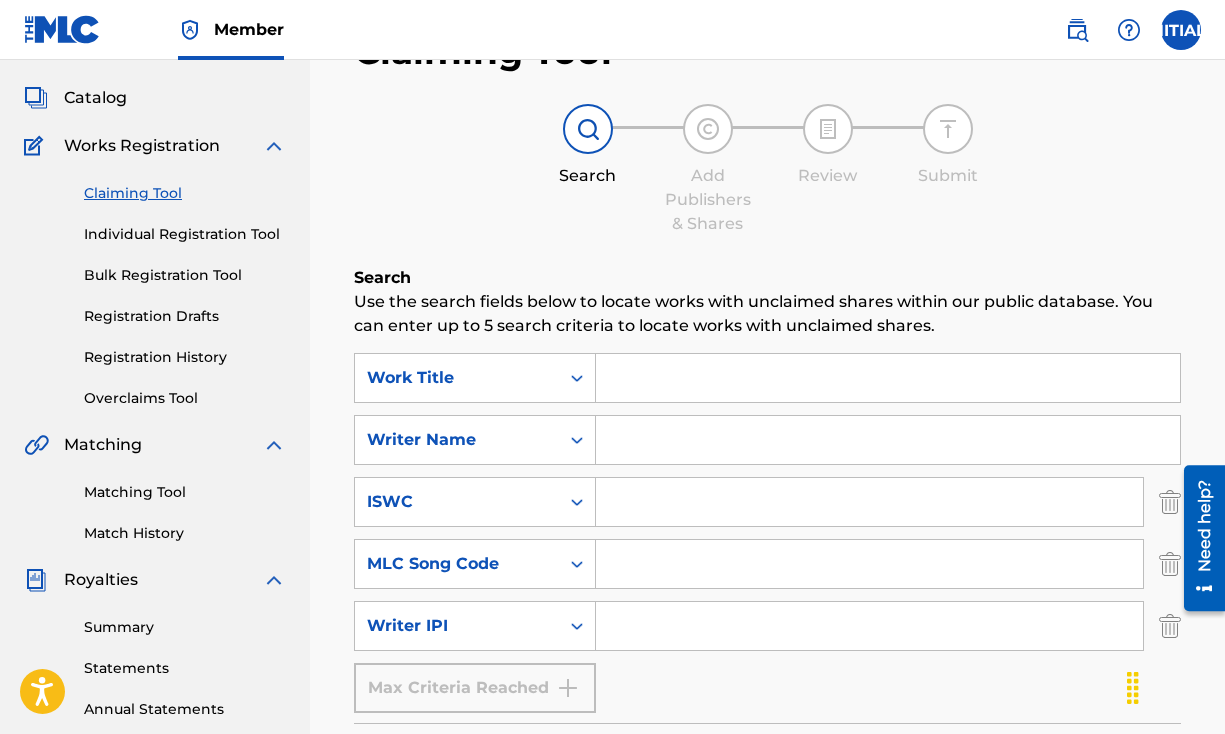 type 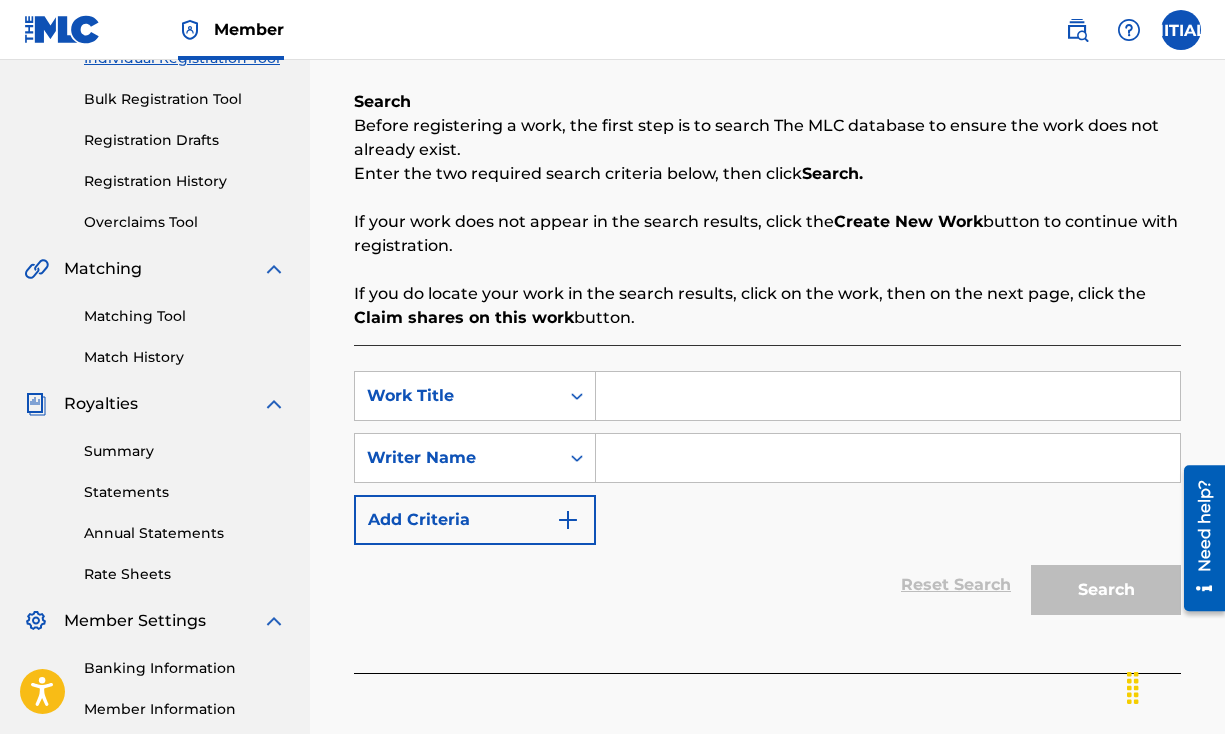 scroll, scrollTop: 315, scrollLeft: 0, axis: vertical 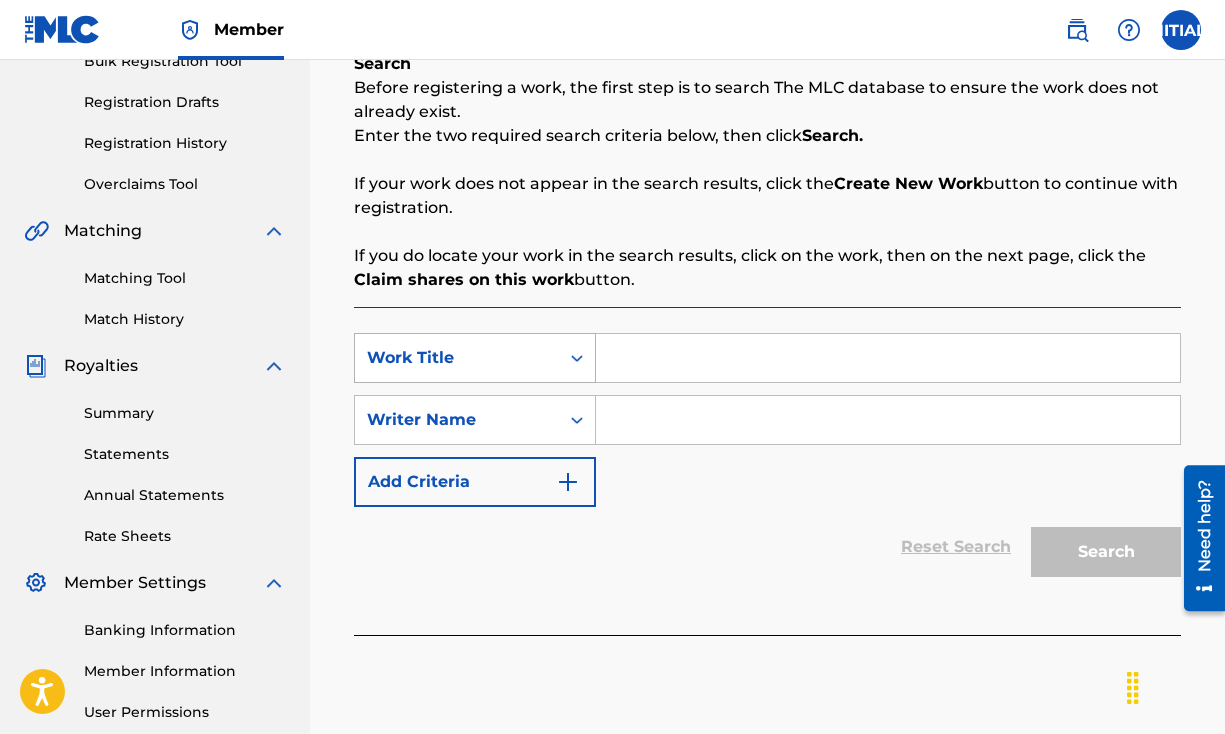 click 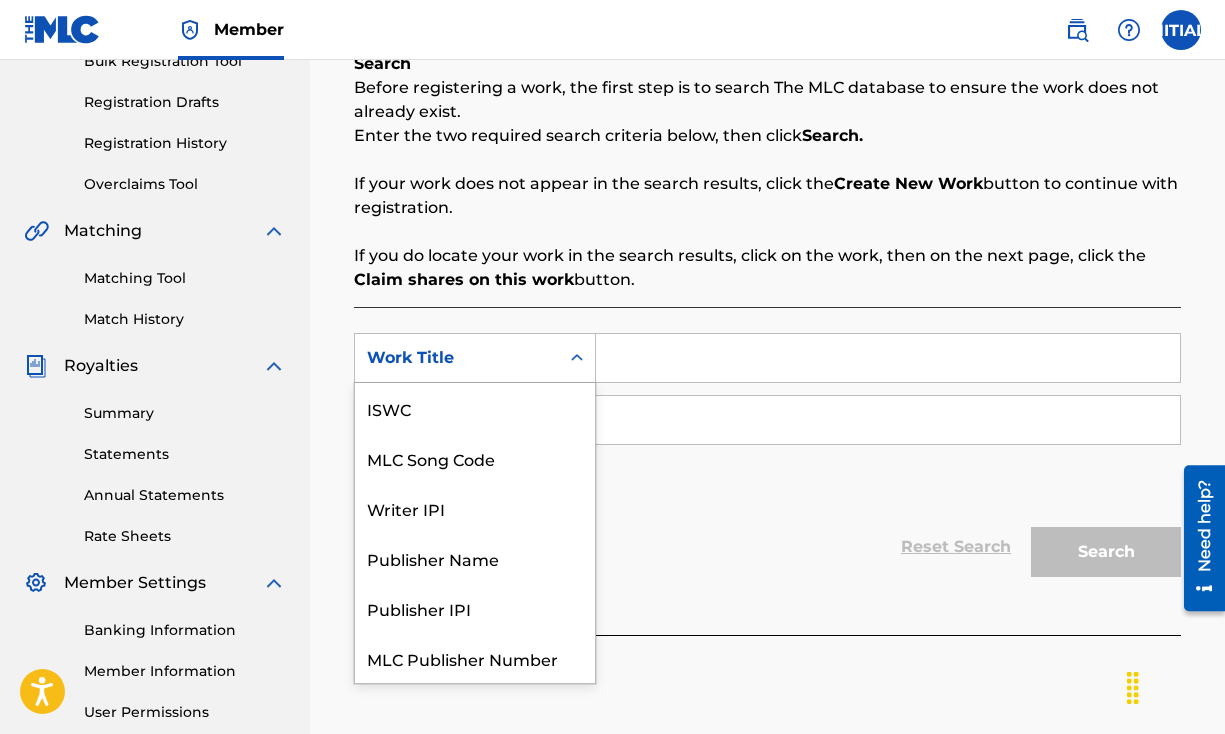scroll, scrollTop: 50, scrollLeft: 0, axis: vertical 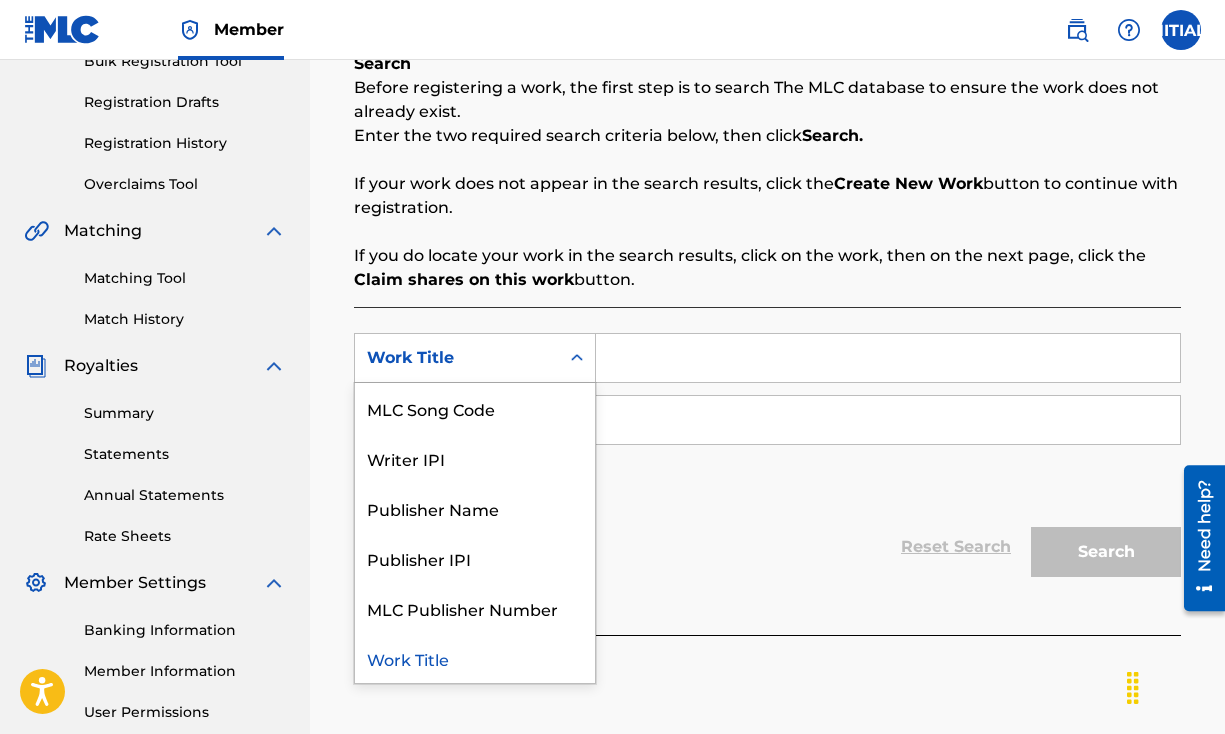 click on "Reset Search Search" at bounding box center (767, 547) 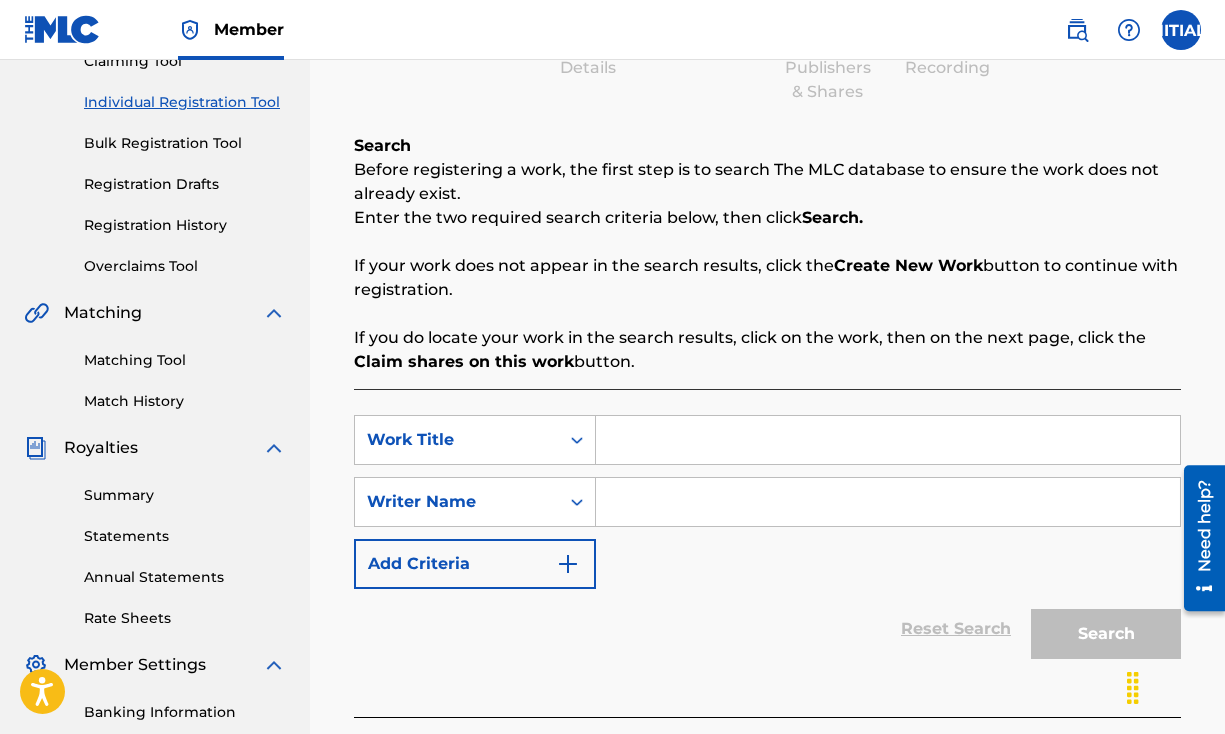 scroll, scrollTop: 257, scrollLeft: 0, axis: vertical 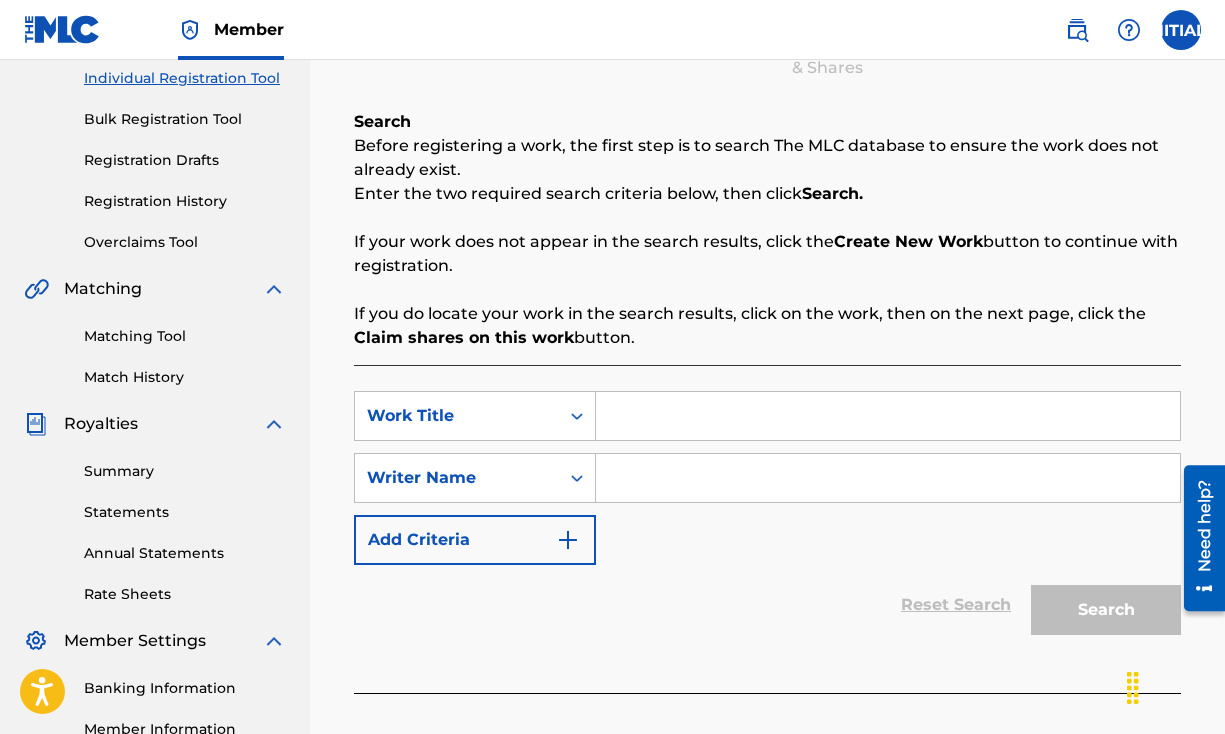 click at bounding box center [888, 416] 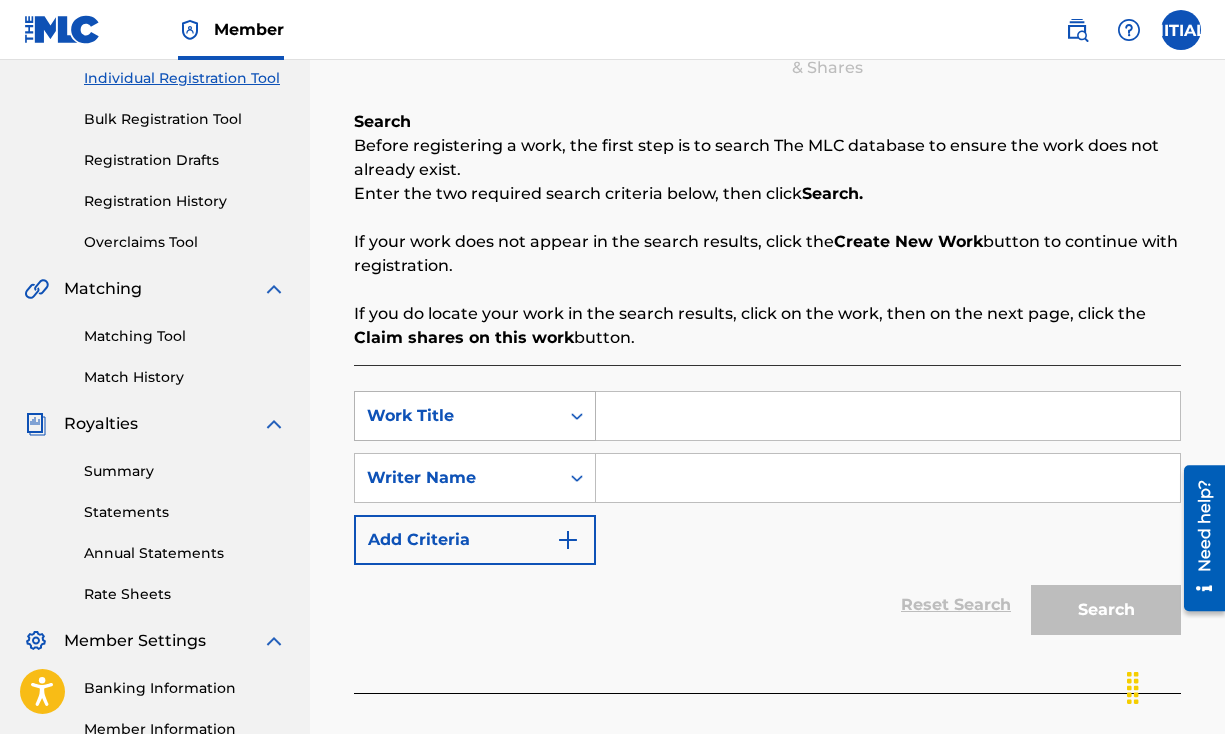 click 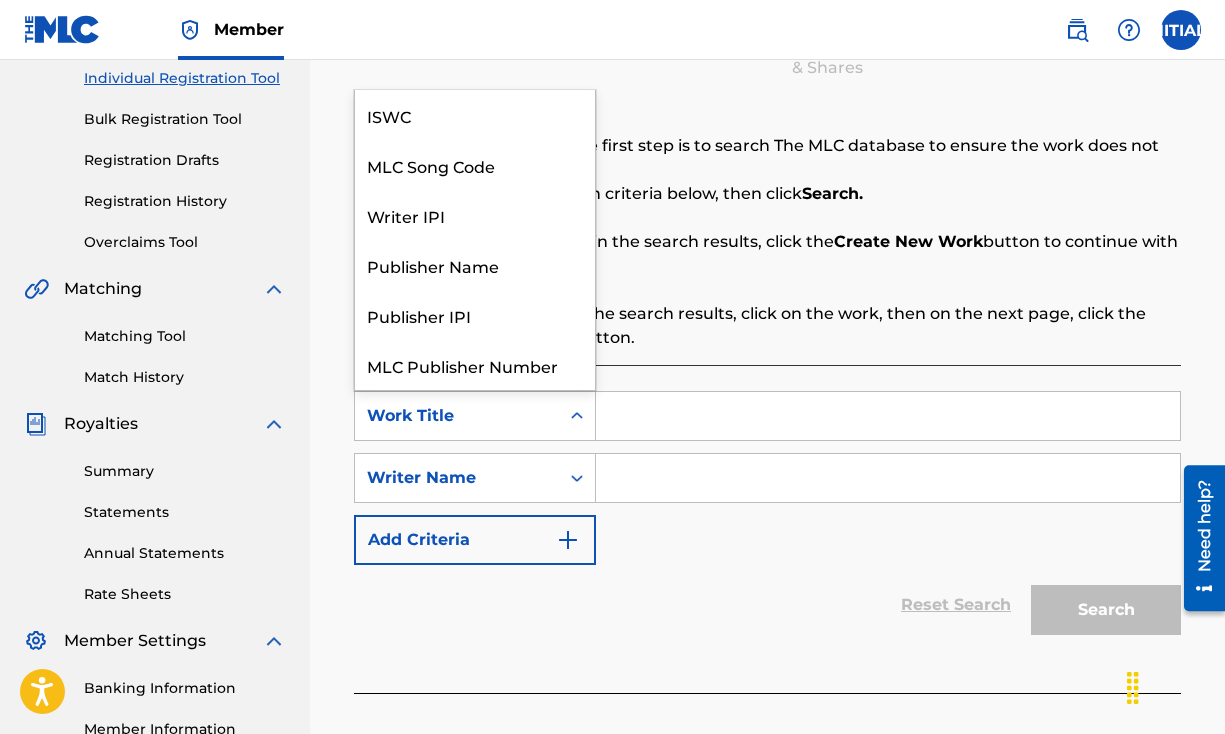 scroll, scrollTop: 50, scrollLeft: 0, axis: vertical 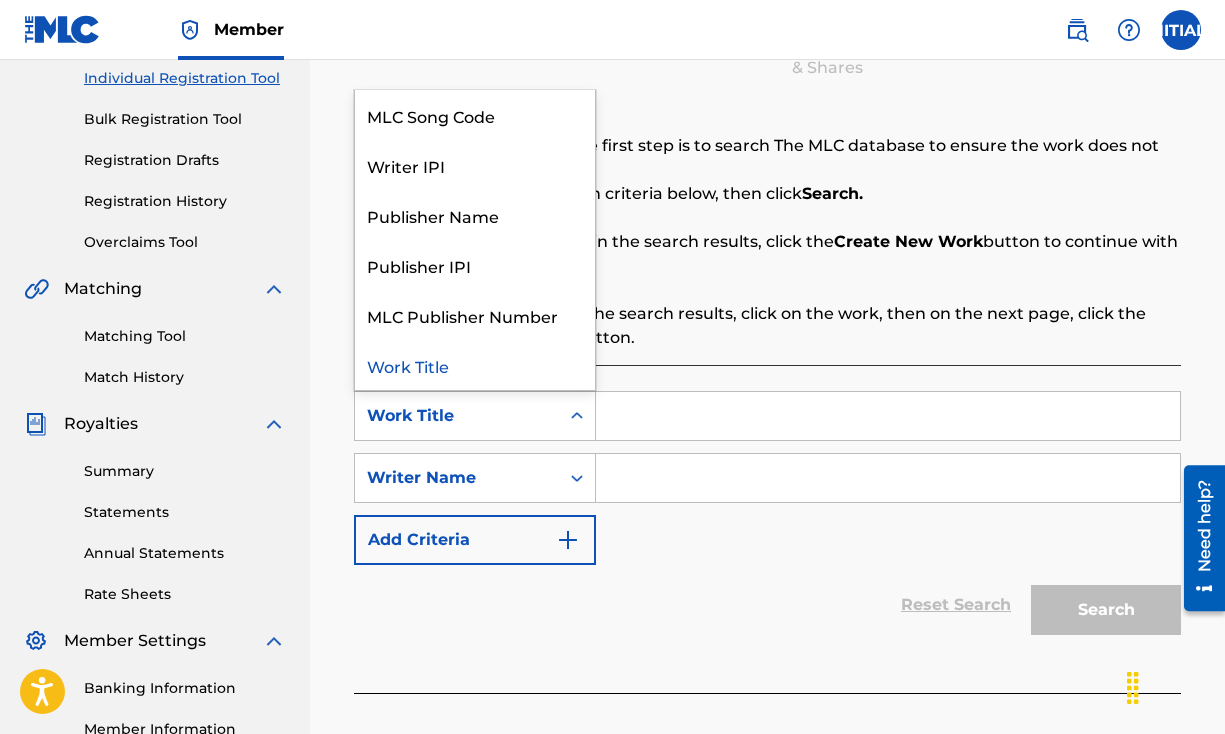 click on "SearchWithCriteriae1f021b0-28a0-4f00-9366-d4ab4936f6cc Work Title selected, 7 of 7. 7 results available. Use Up and Down to choose options, press Enter to select the currently focused option, press Escape to exit the menu, press Tab to select the option and exit the menu. Work Title ISWC MLC Song Code Writer IPI Publisher Name Publisher IPI MLC Publisher Number Work Title SearchWithCriteria3e337294-8fcb-42ed-9700-619802138c31 Writer Name Add Criteria" at bounding box center [767, 478] 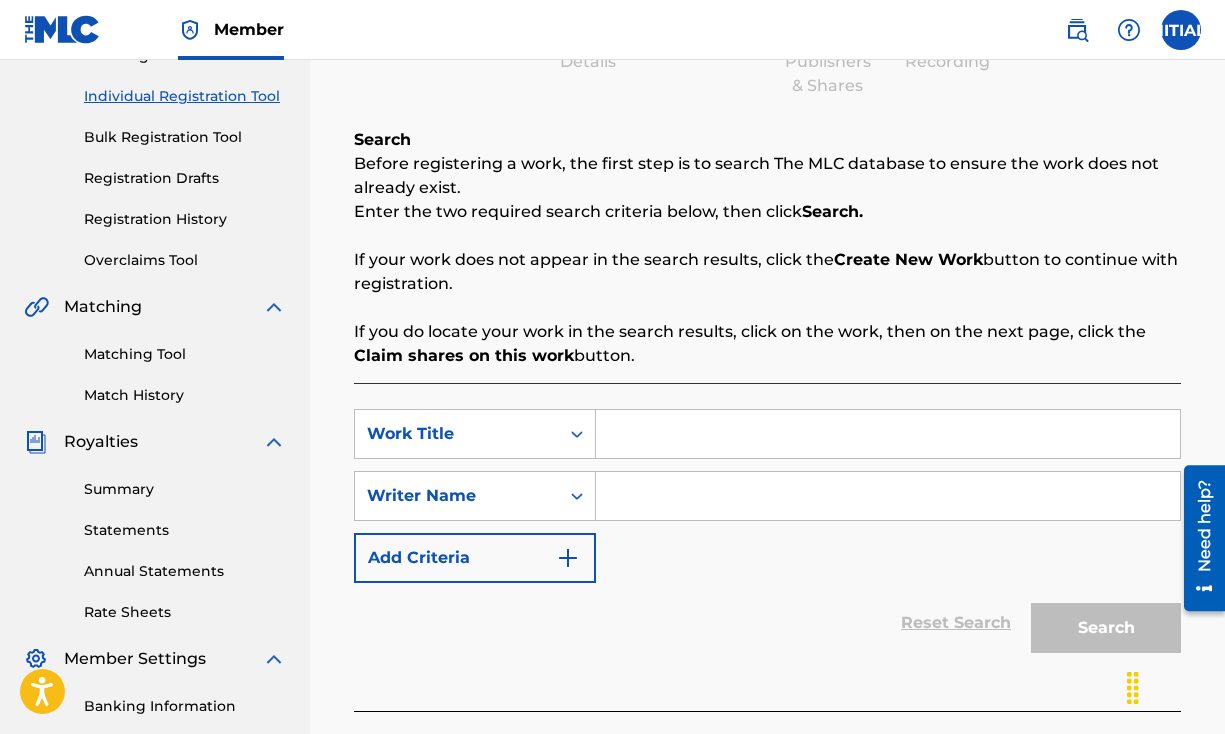 scroll, scrollTop: 238, scrollLeft: 0, axis: vertical 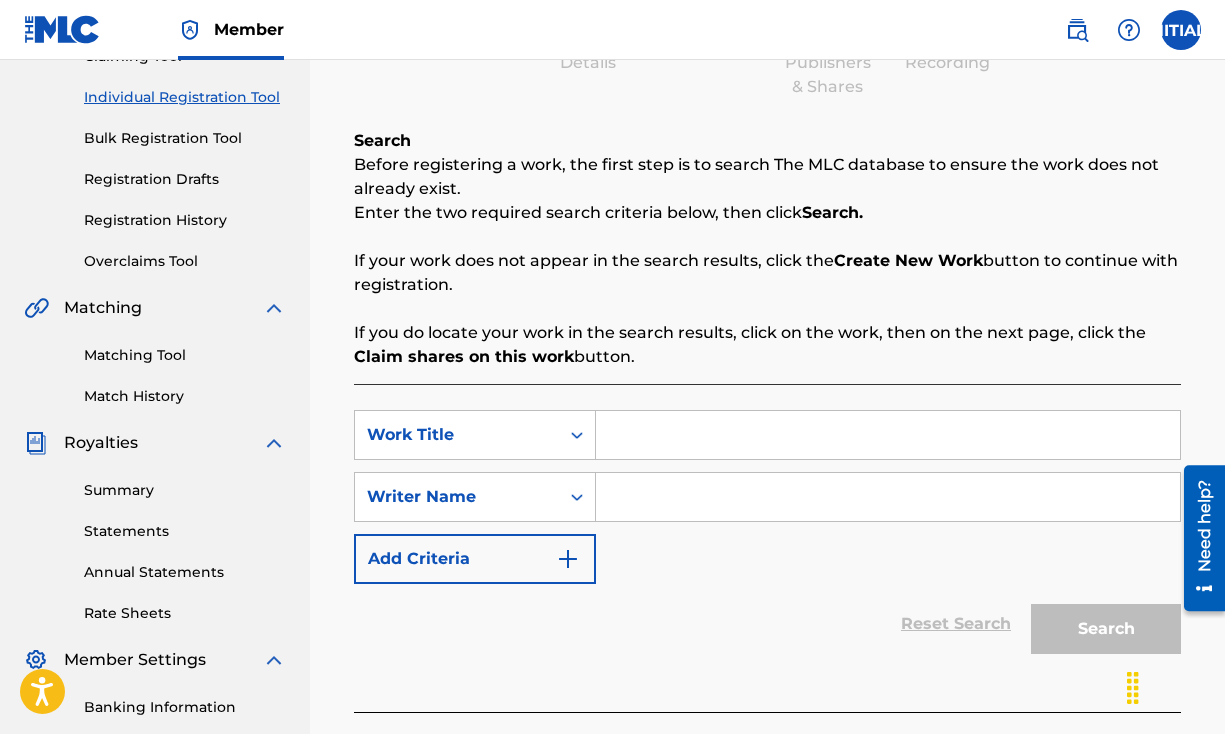 click at bounding box center (888, 435) 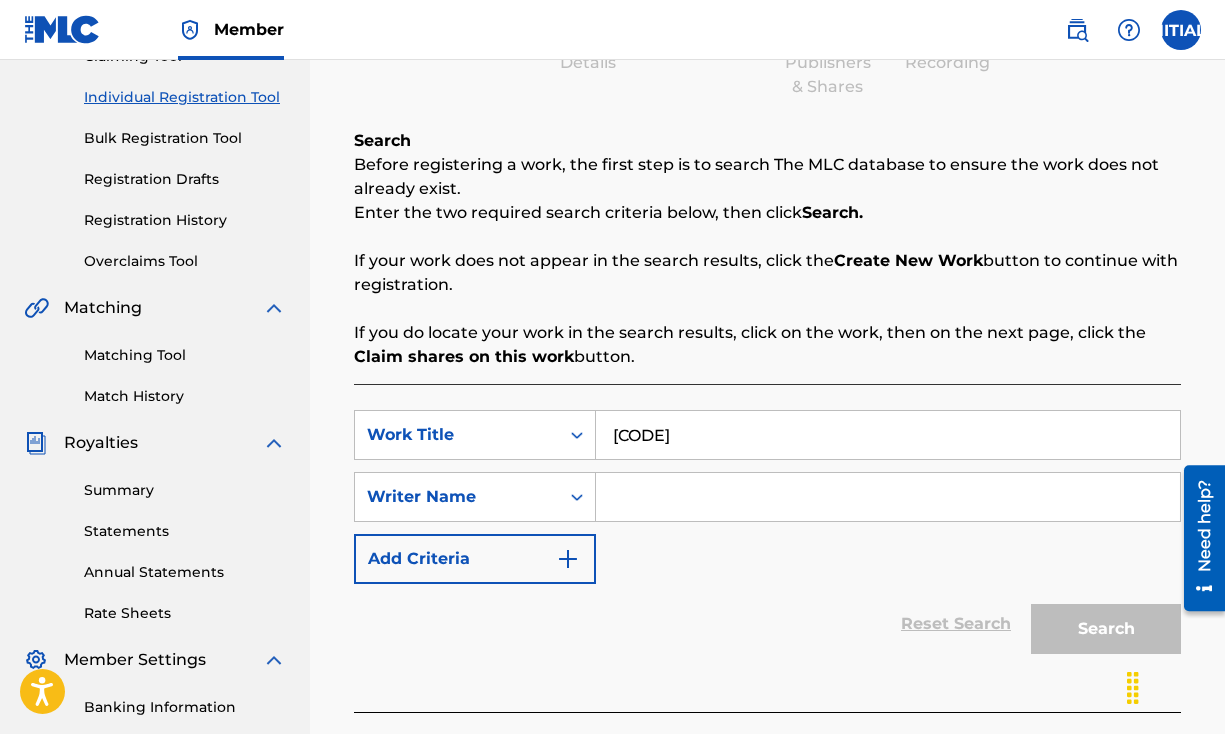 type on "[CODE]" 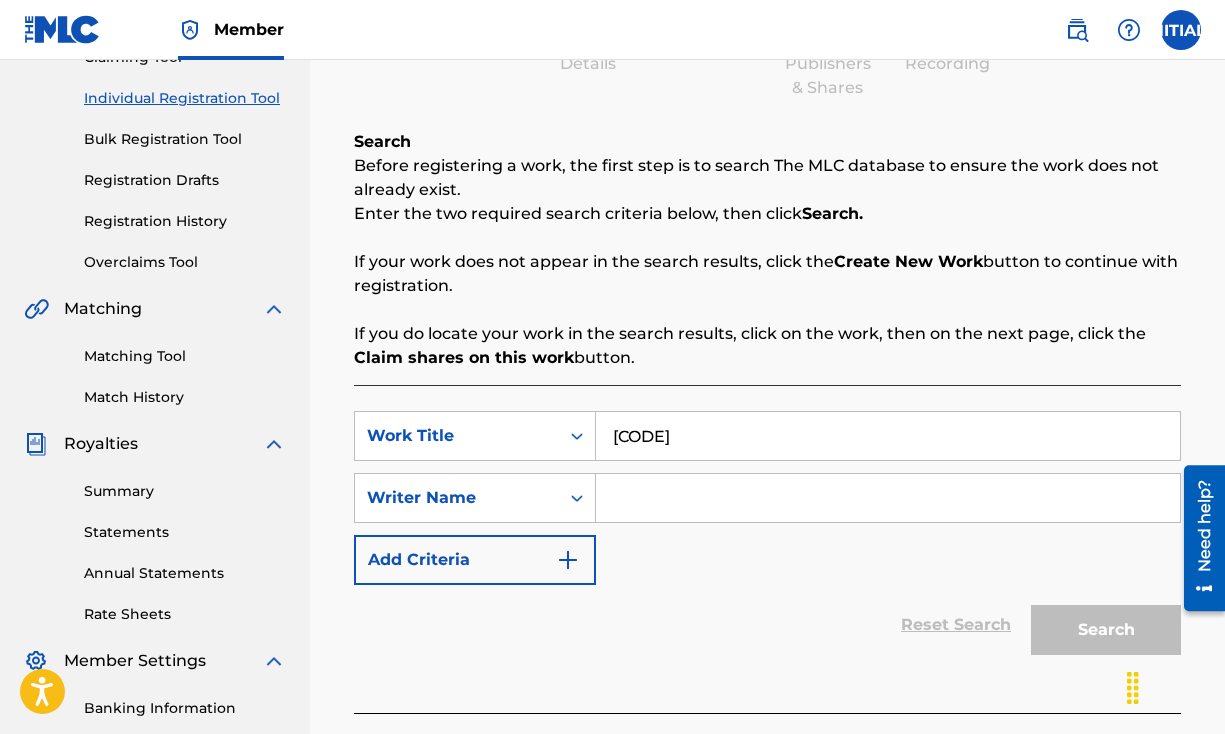 click at bounding box center (568, 560) 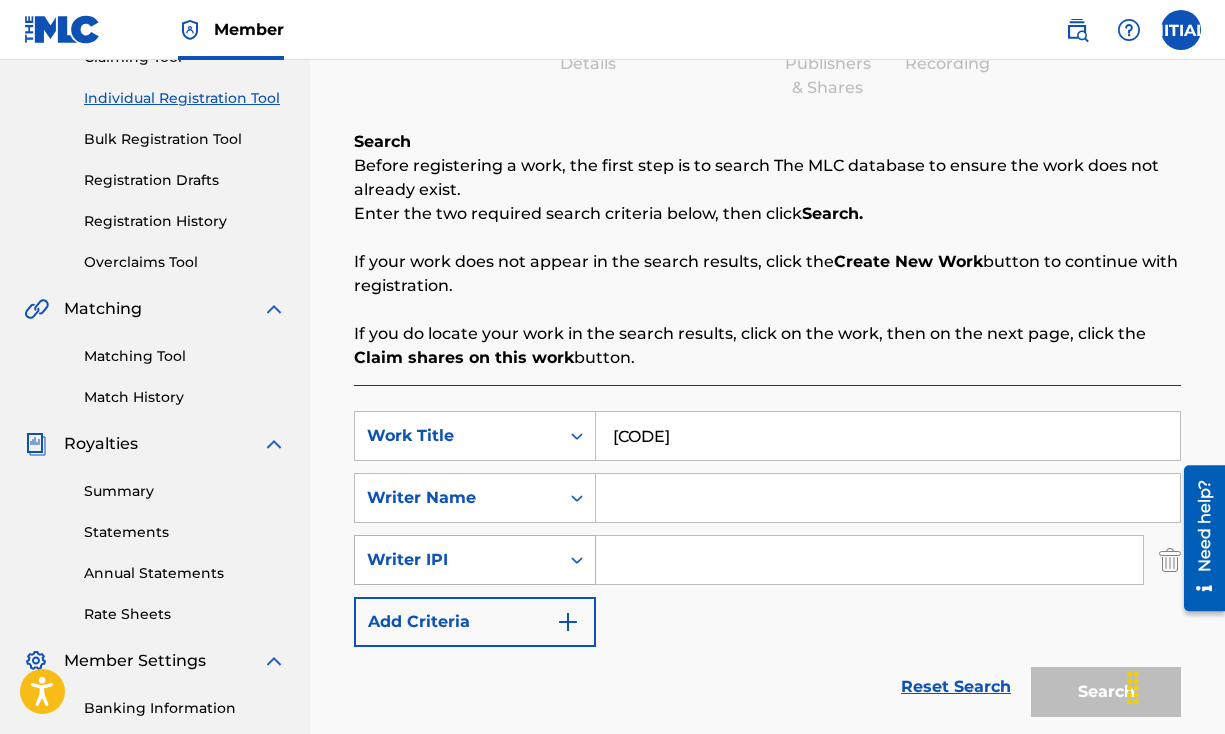 click 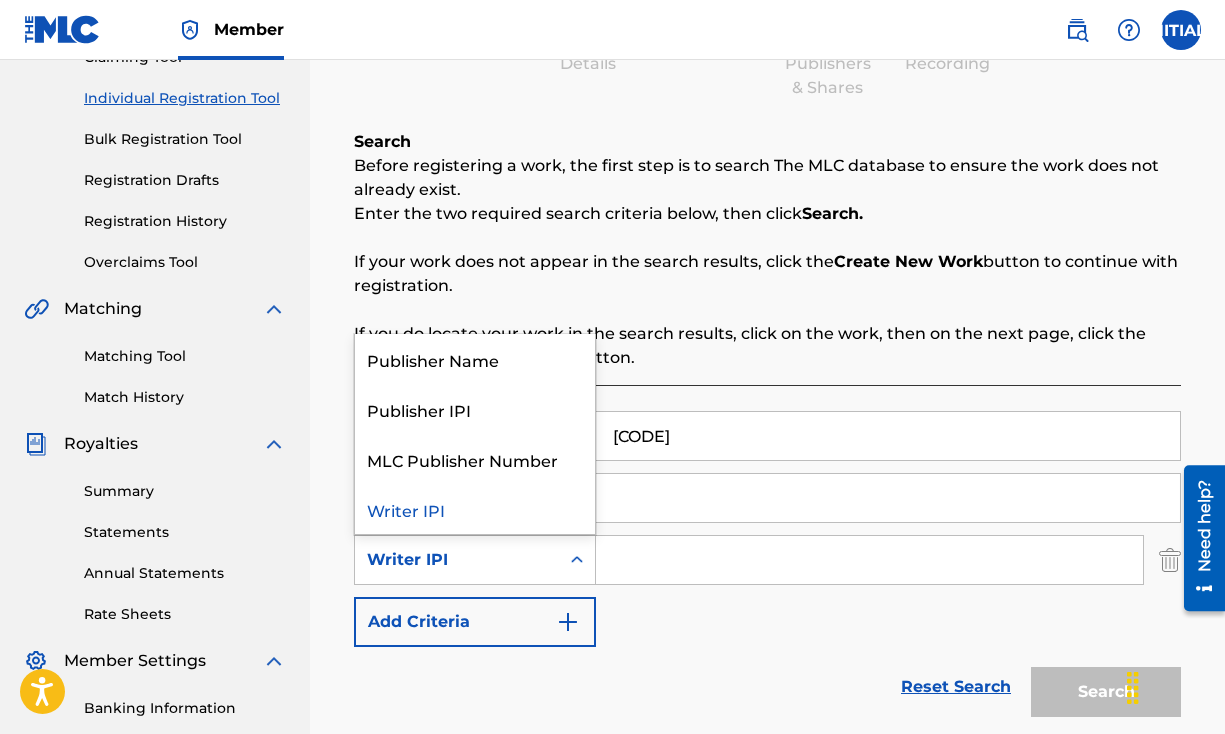click on "Reset Search Search" at bounding box center (767, 687) 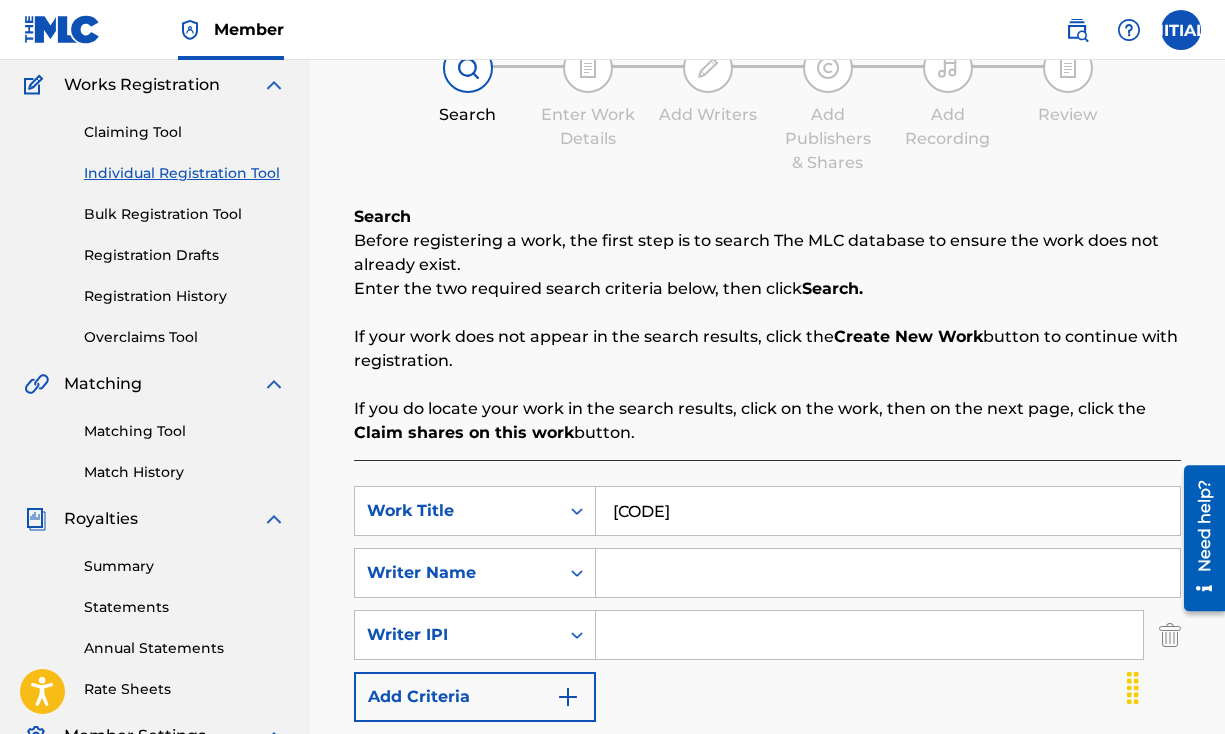 scroll, scrollTop: 256, scrollLeft: 0, axis: vertical 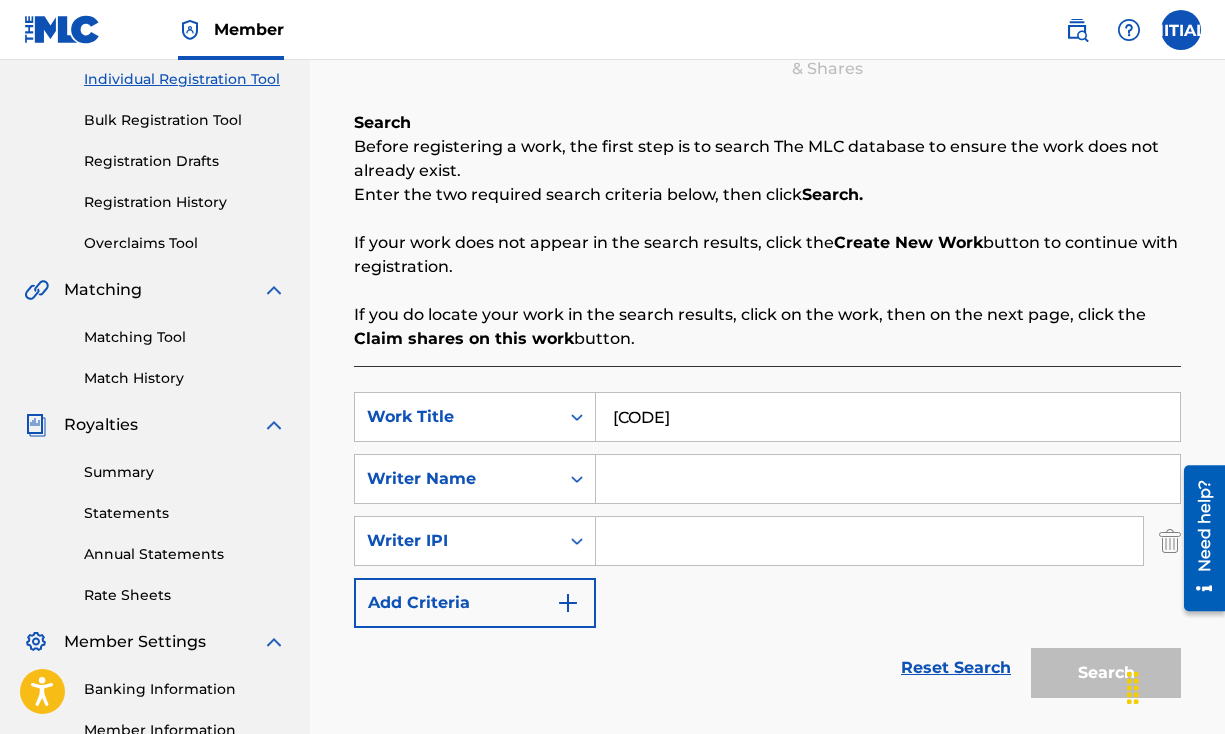 click on "Search" at bounding box center [1101, 668] 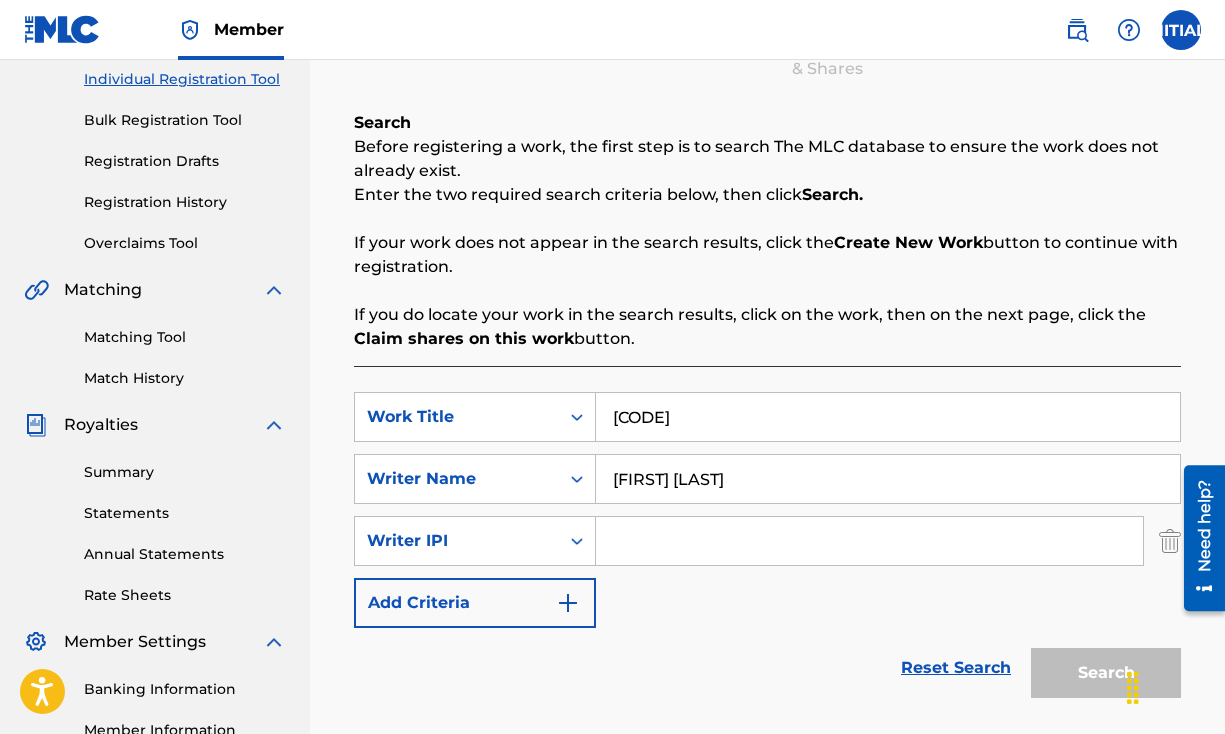 type on "[FIRST] [LAST]" 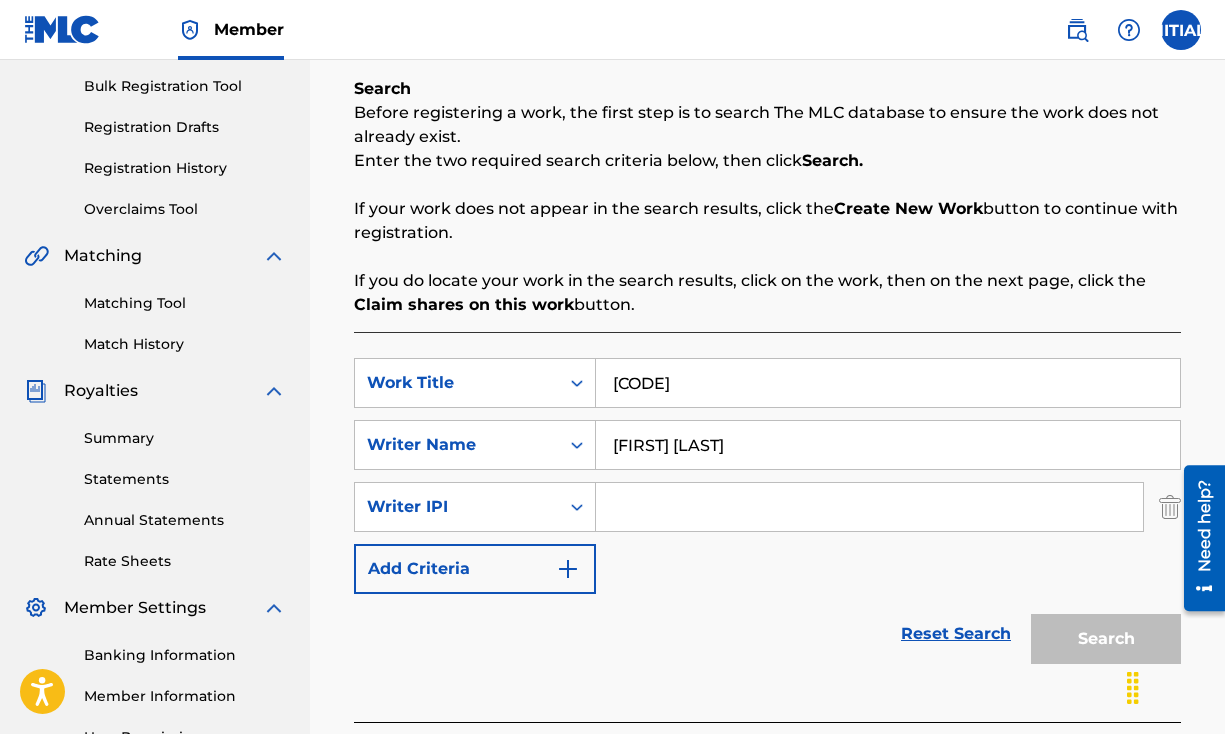 paste on "[NUMBER]" 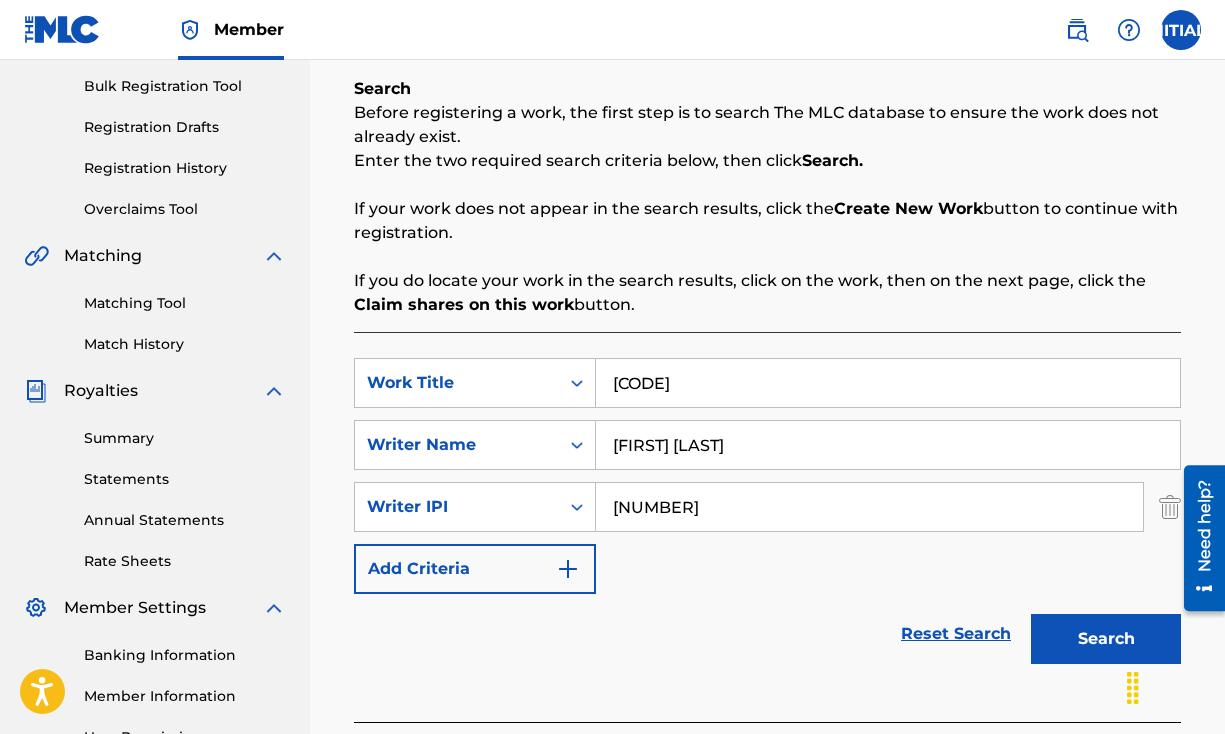 type on "[NUMBER]" 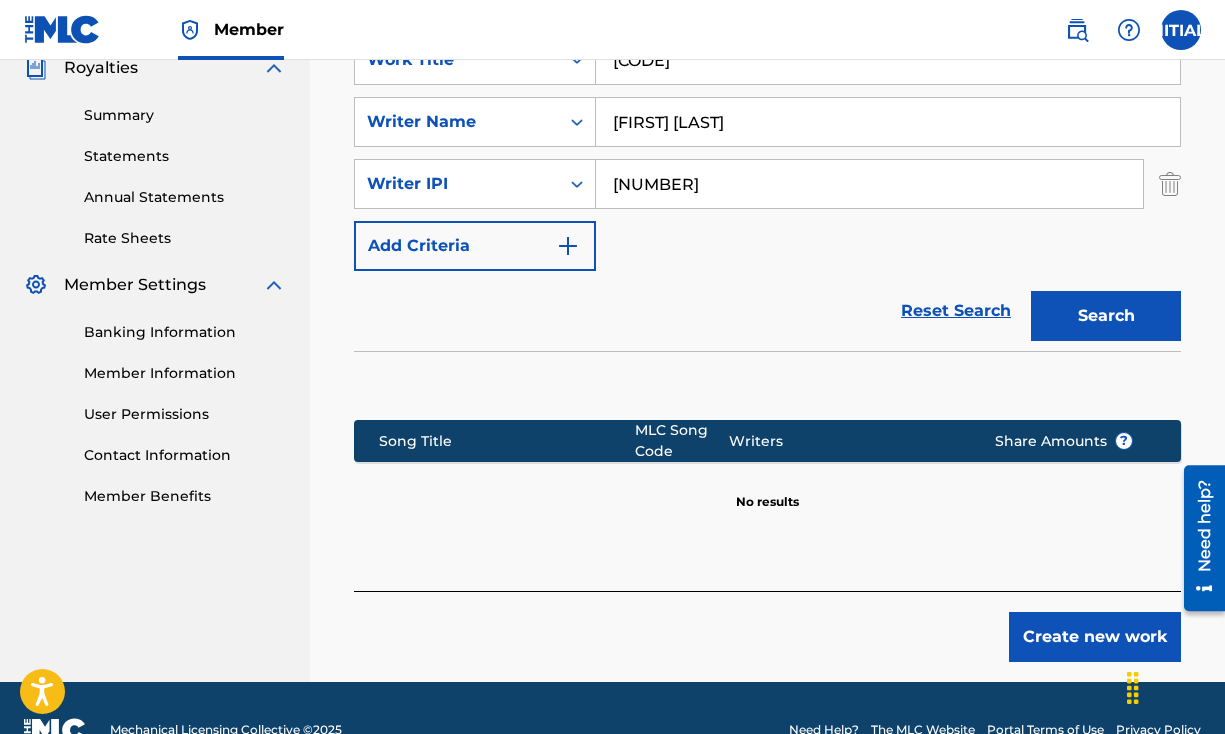 scroll, scrollTop: 657, scrollLeft: 0, axis: vertical 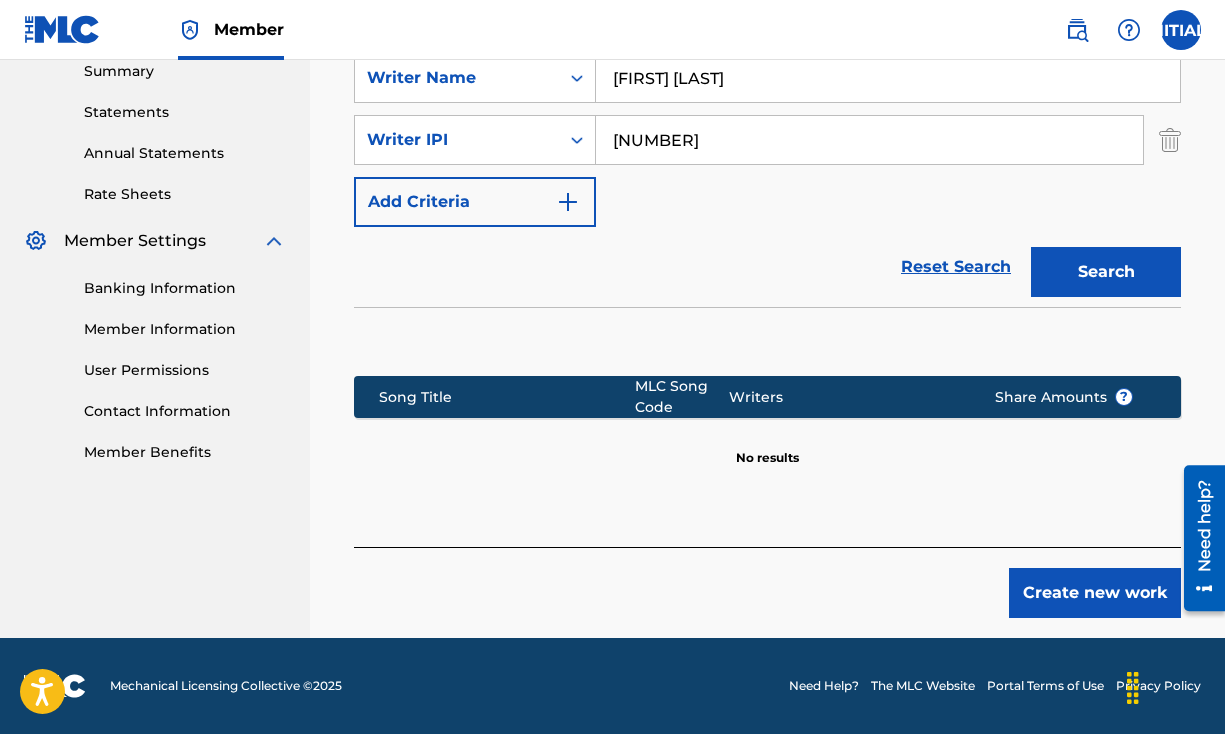 click on "Create new work" at bounding box center (1095, 593) 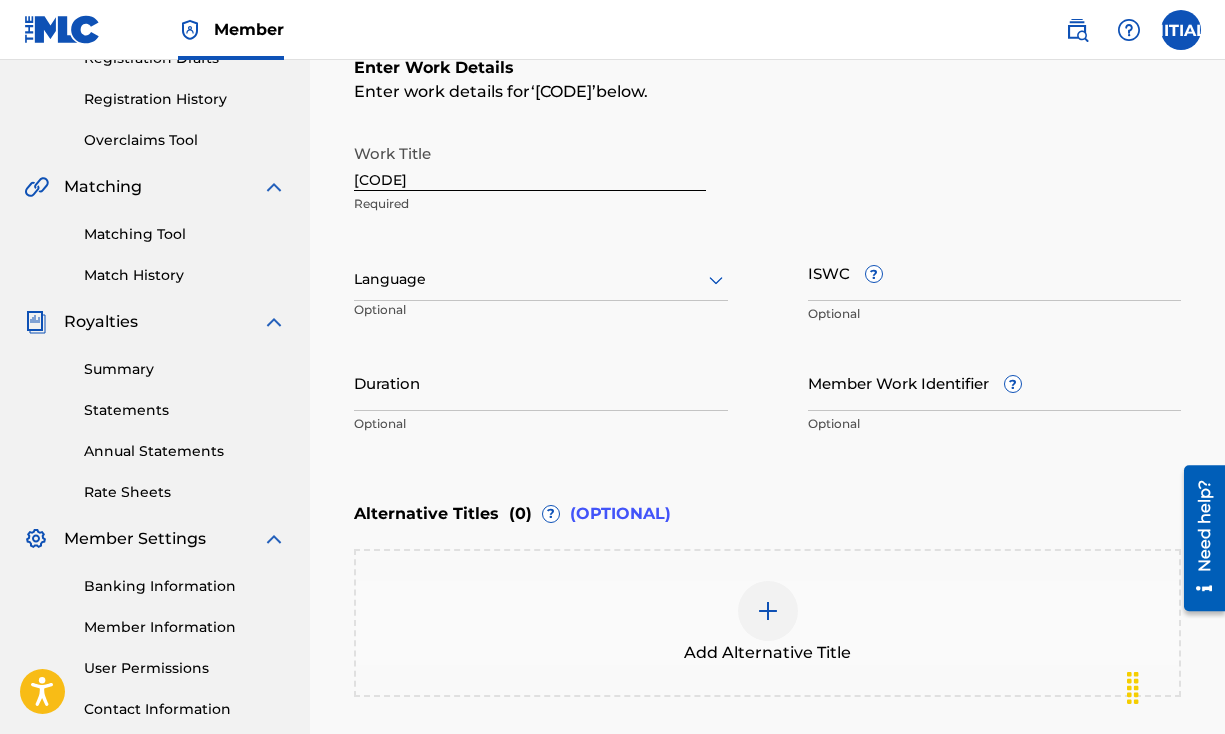 scroll, scrollTop: 306, scrollLeft: 0, axis: vertical 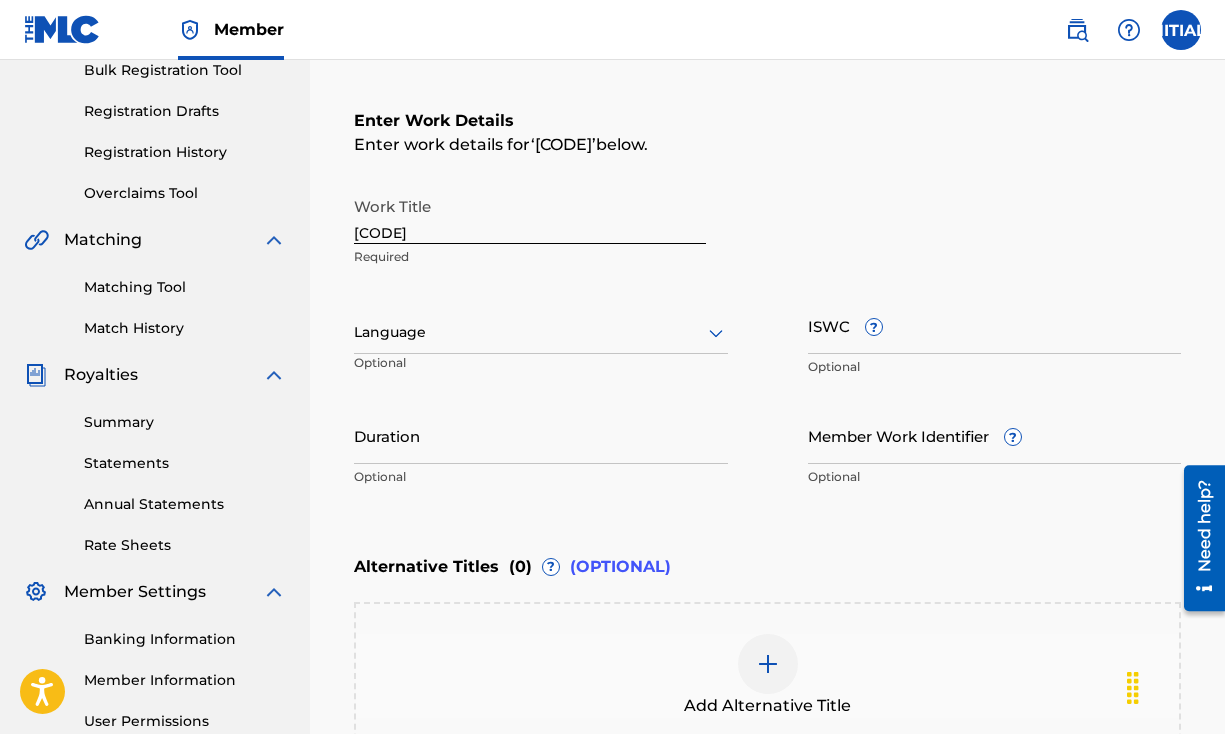 click at bounding box center [541, 332] 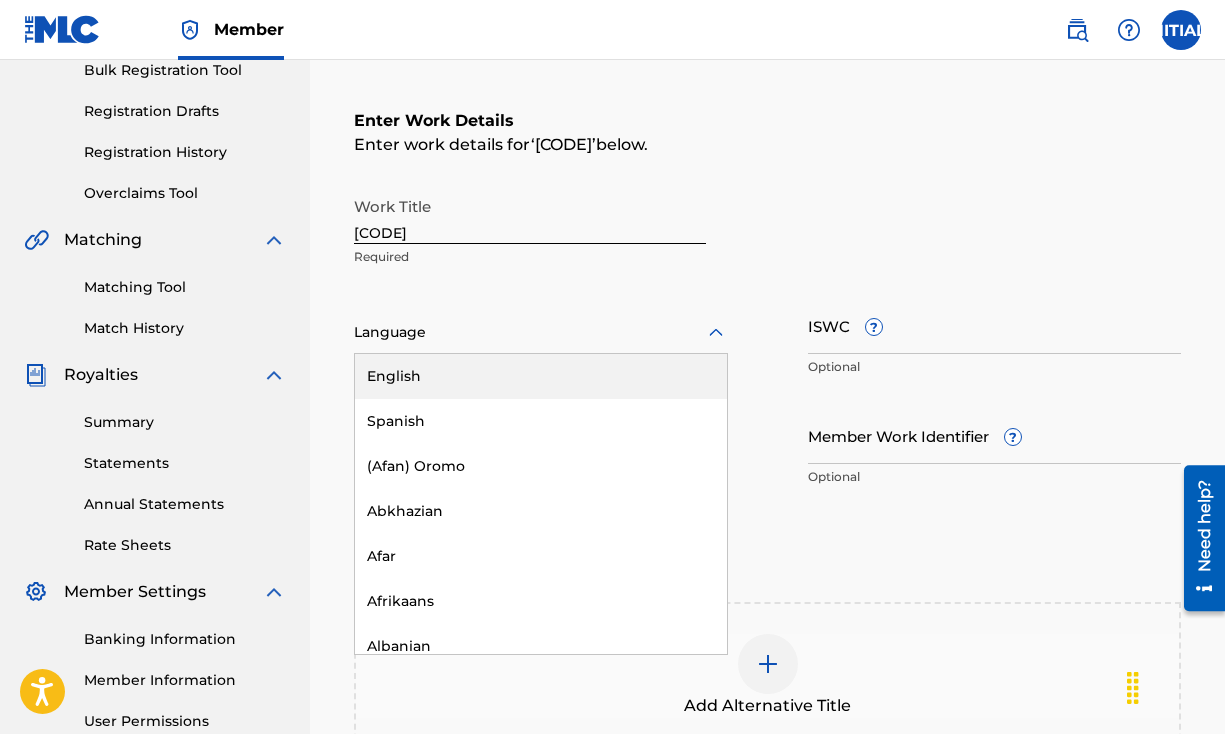 click on "English" at bounding box center [541, 376] 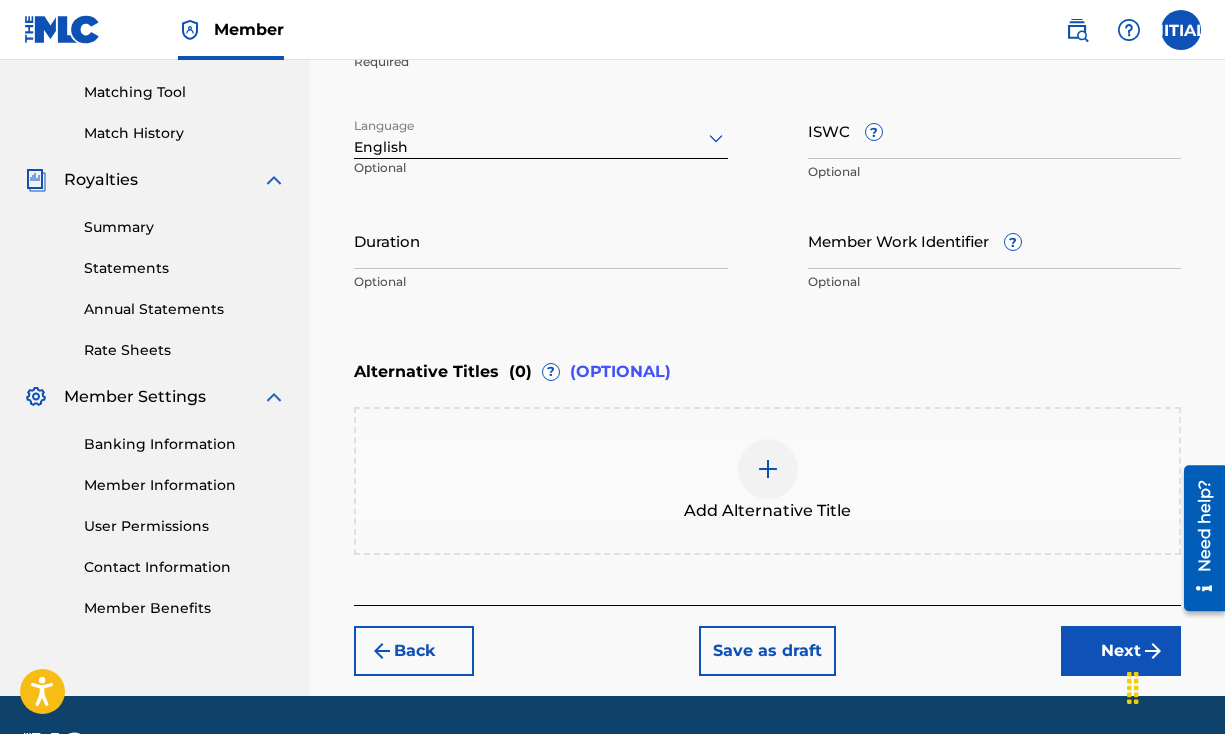 scroll, scrollTop: 559, scrollLeft: 0, axis: vertical 